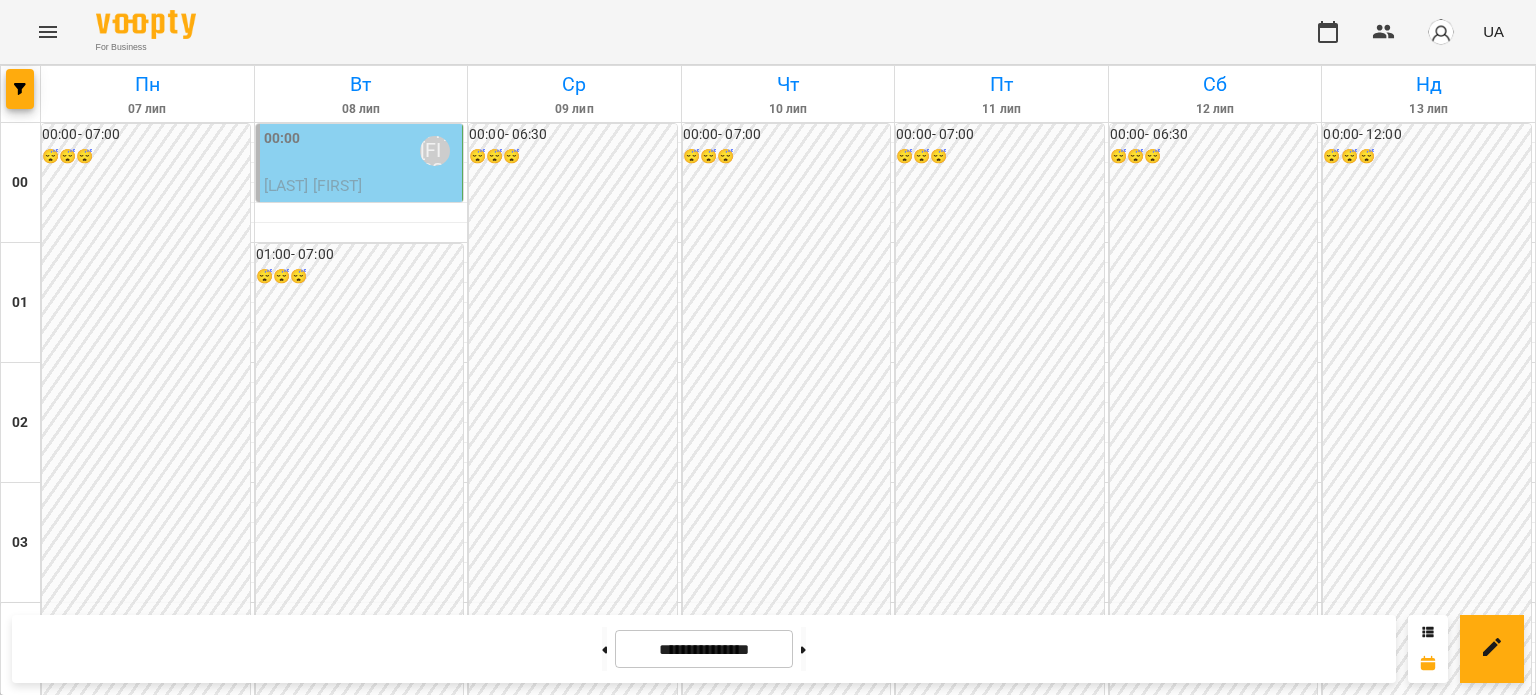 scroll, scrollTop: 0, scrollLeft: 0, axis: both 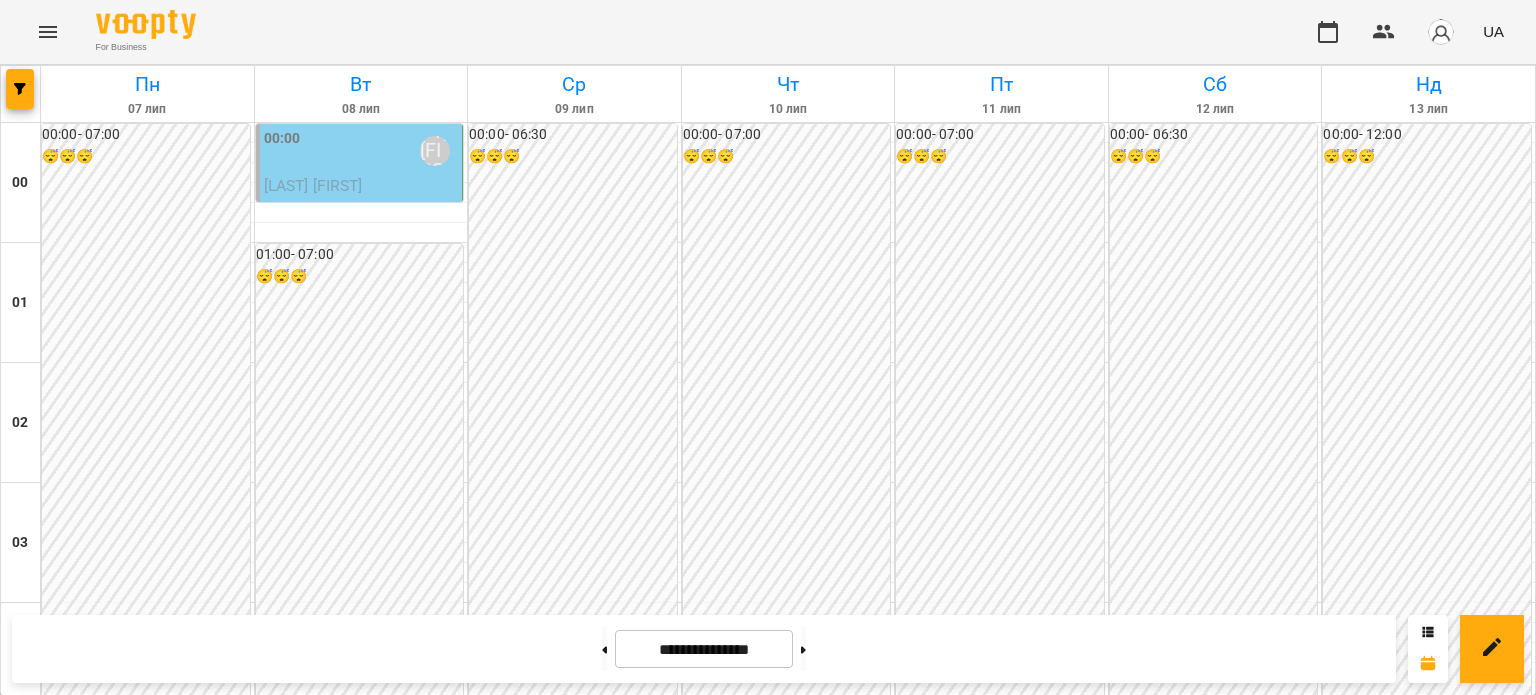 click 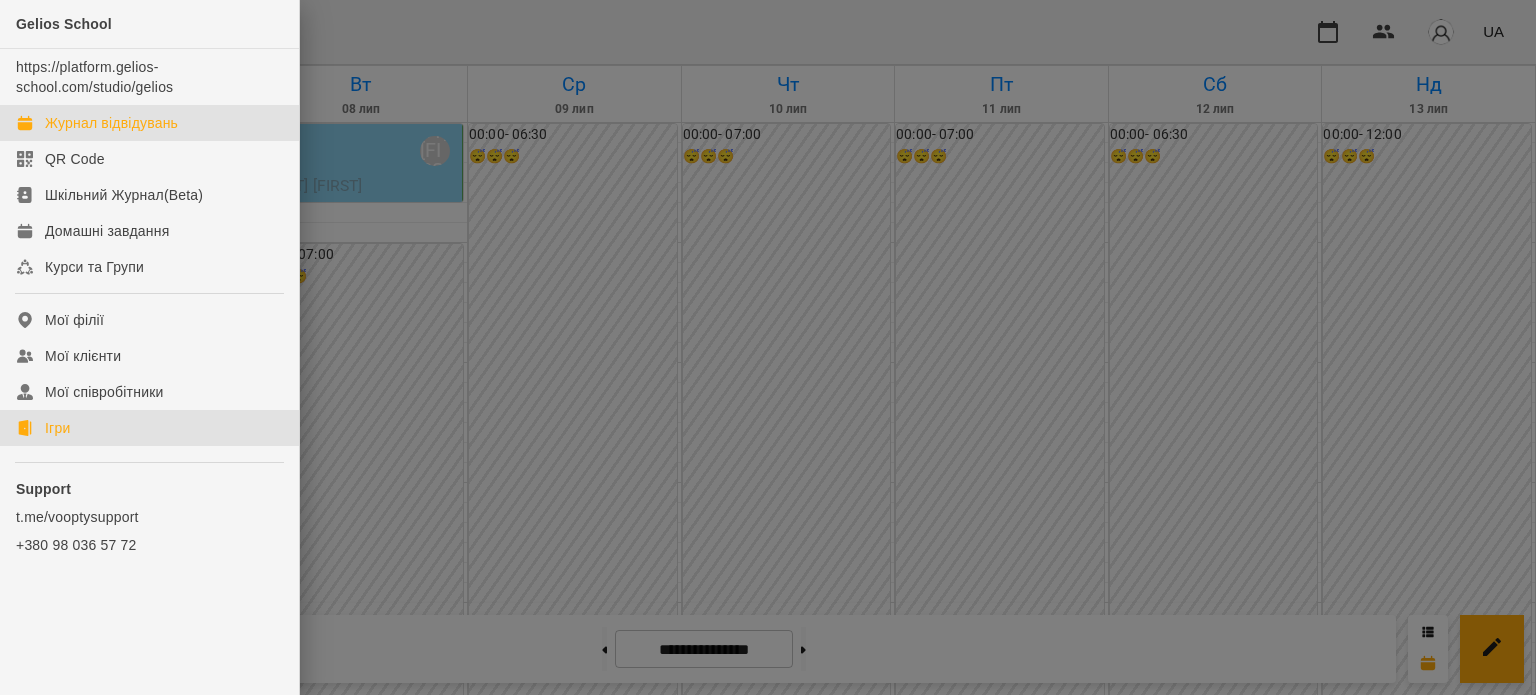 click on "Ігри" at bounding box center [57, 428] 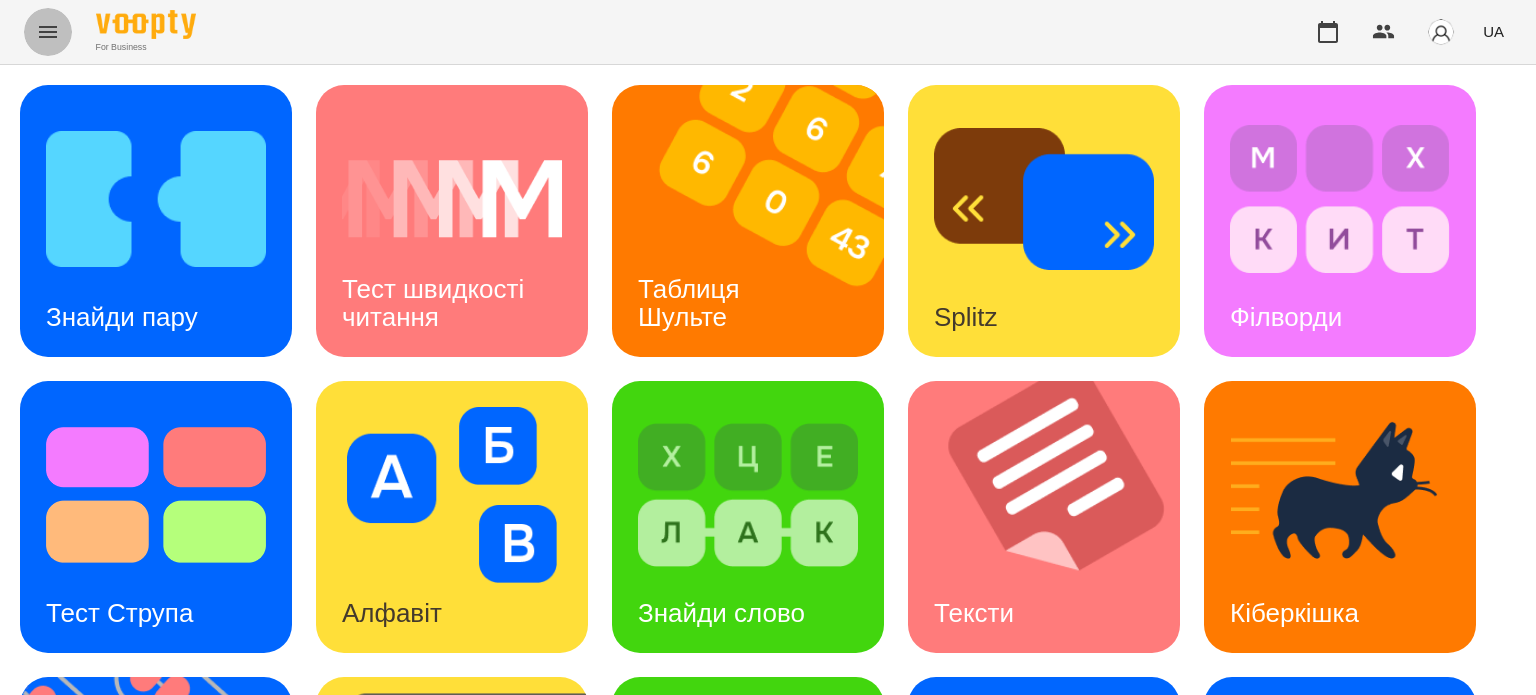 click 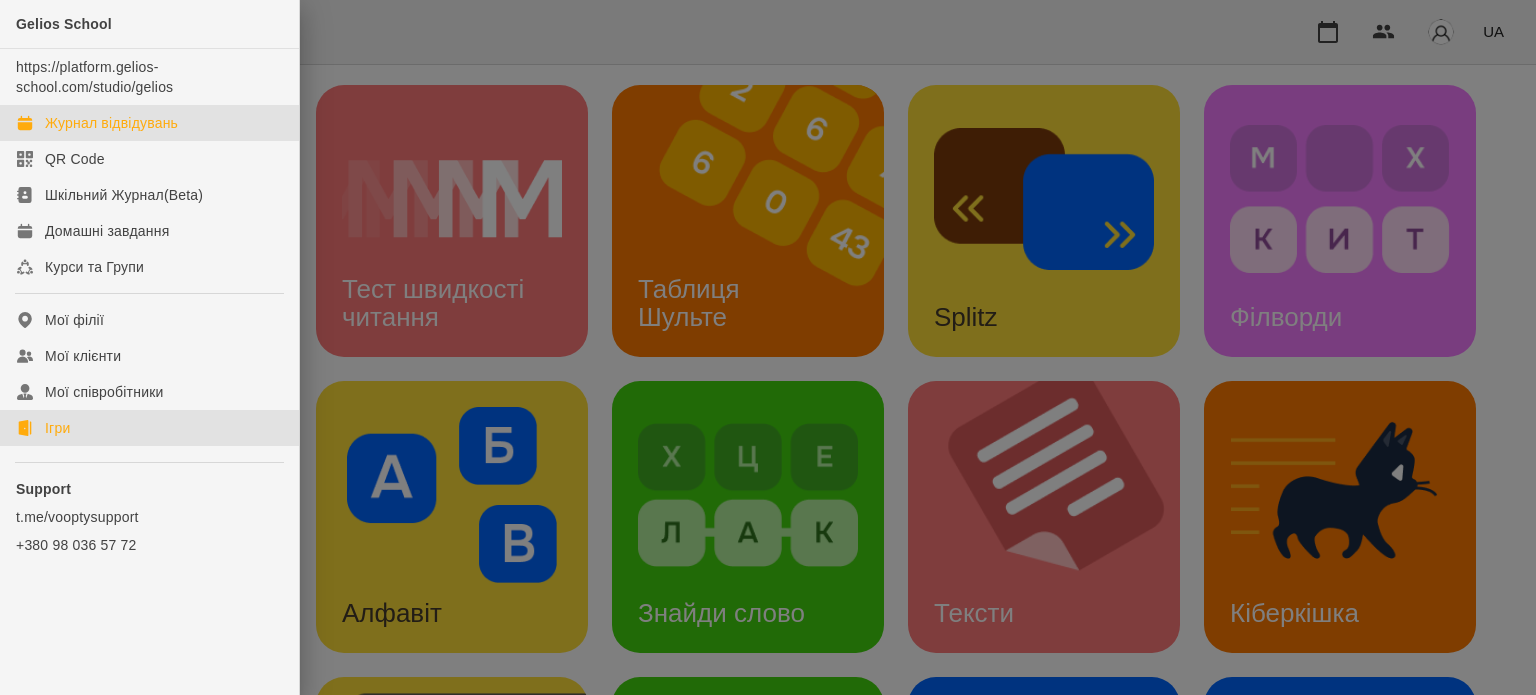 click on "Журнал відвідувань" at bounding box center (111, 123) 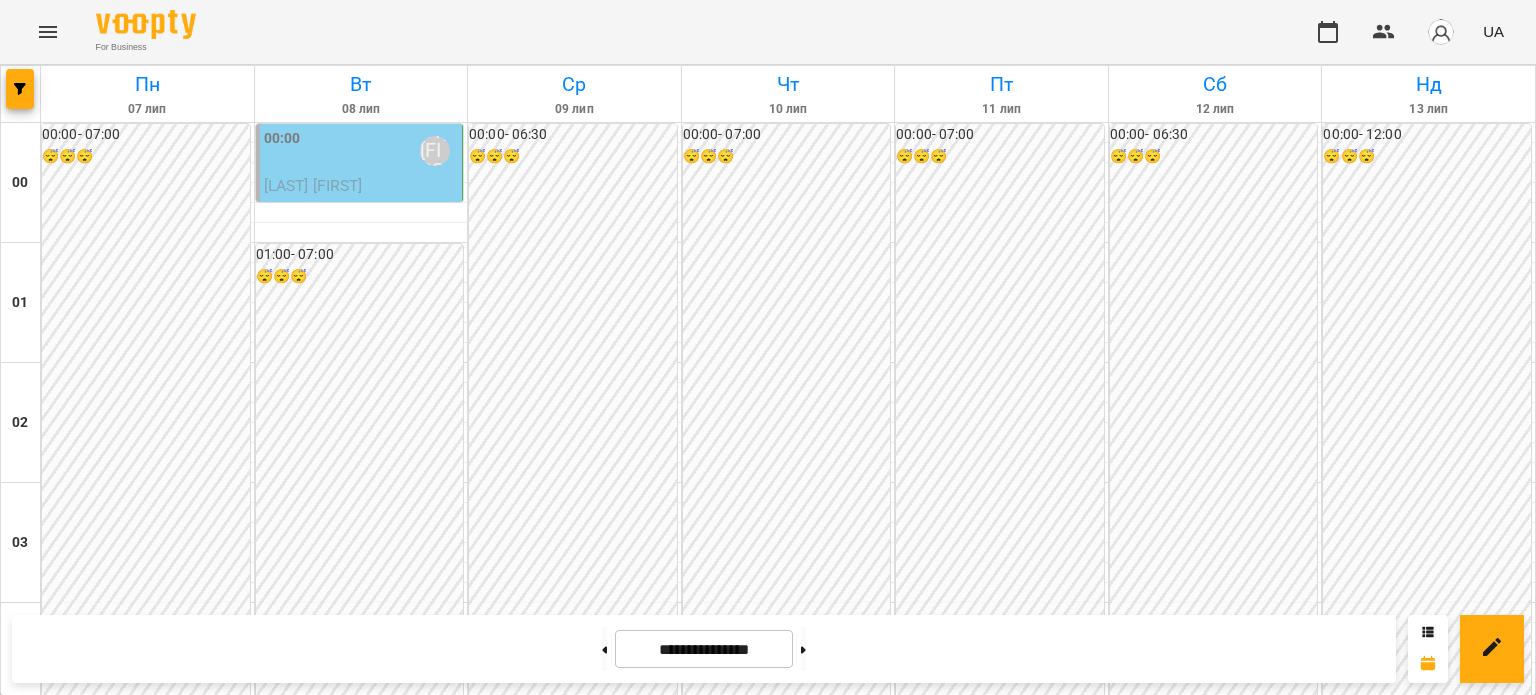 scroll, scrollTop: 1500, scrollLeft: 0, axis: vertical 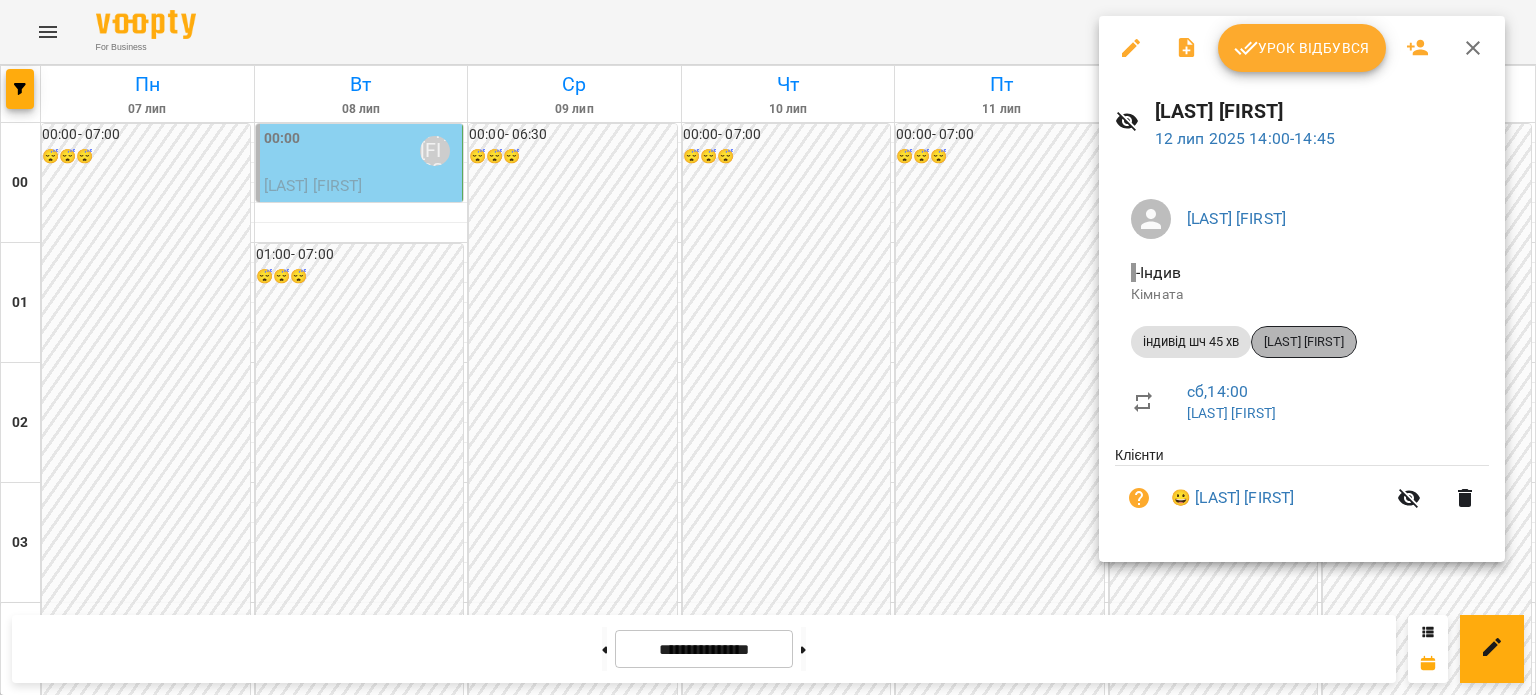 click on "[LAST] [FIRST]" at bounding box center (1304, 342) 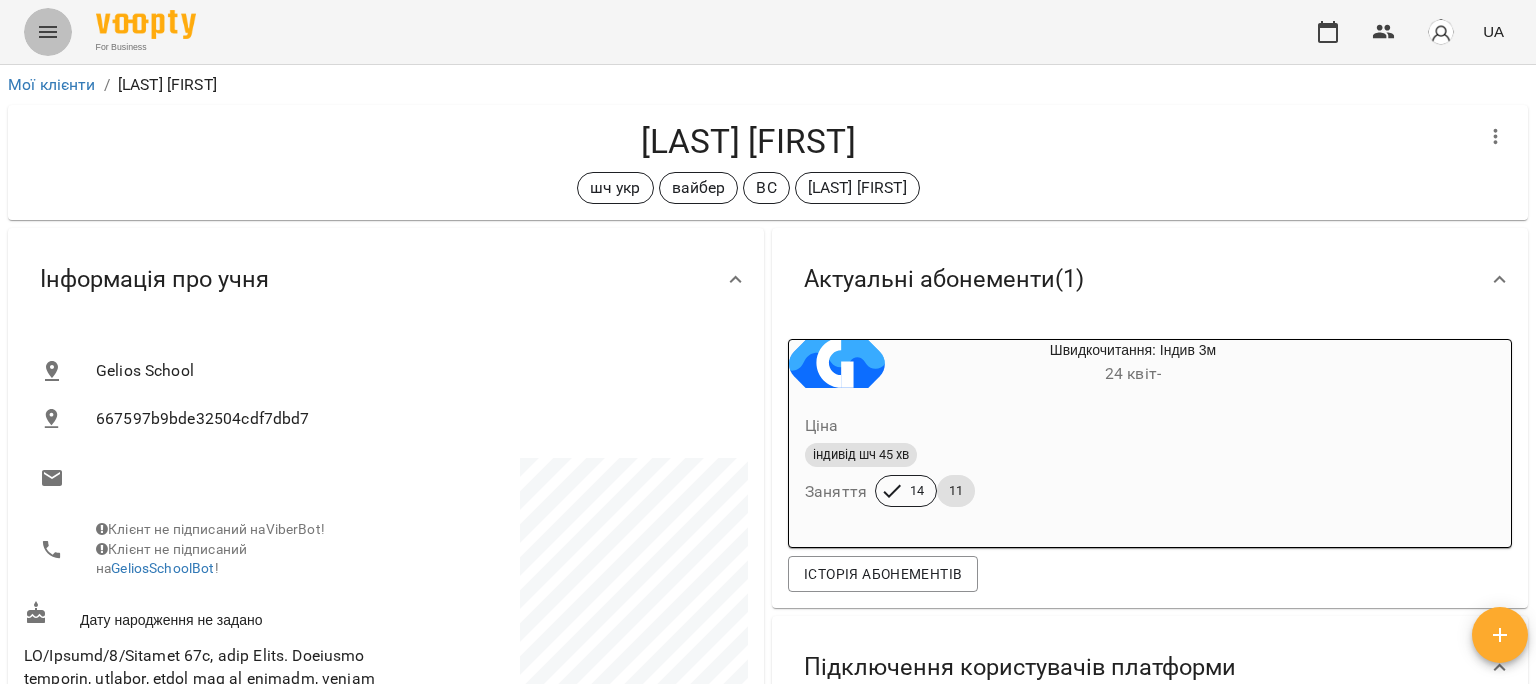 click 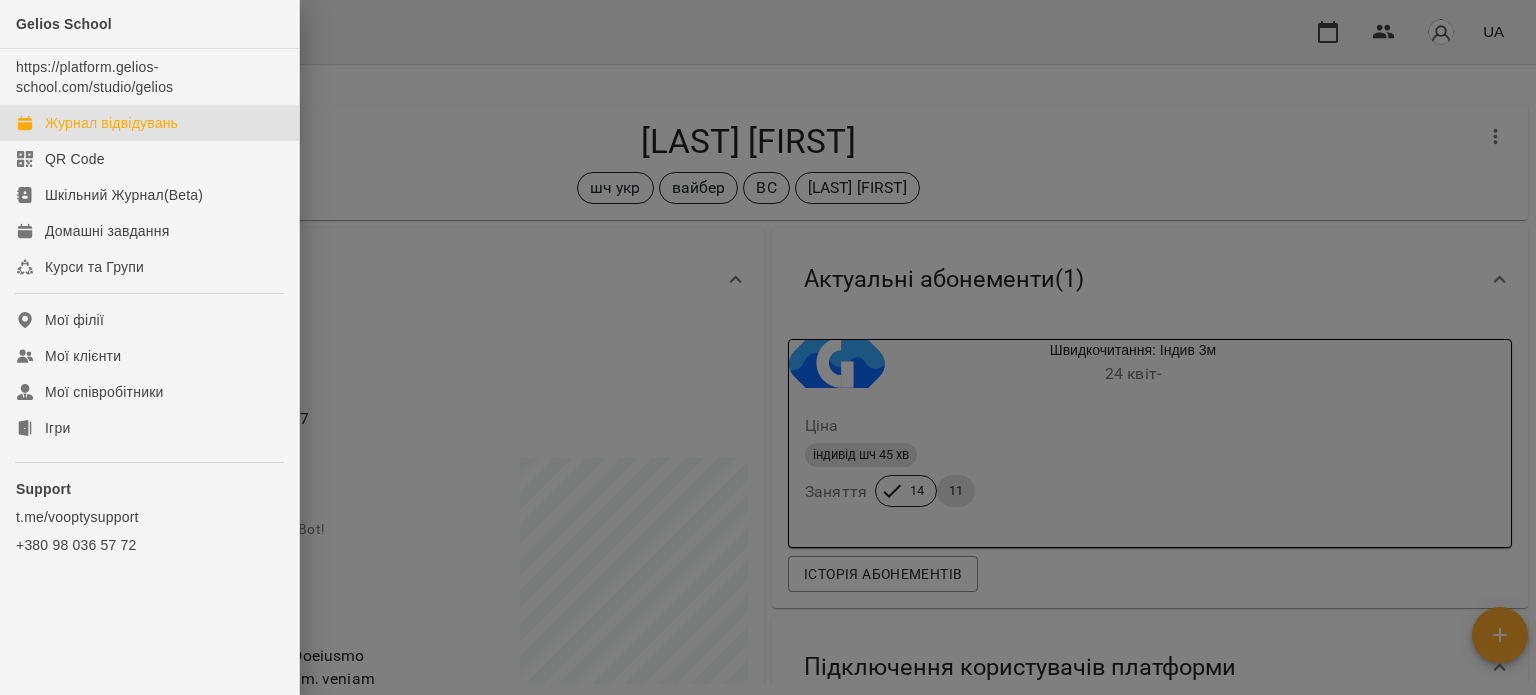 click on "Журнал відвідувань" at bounding box center [111, 123] 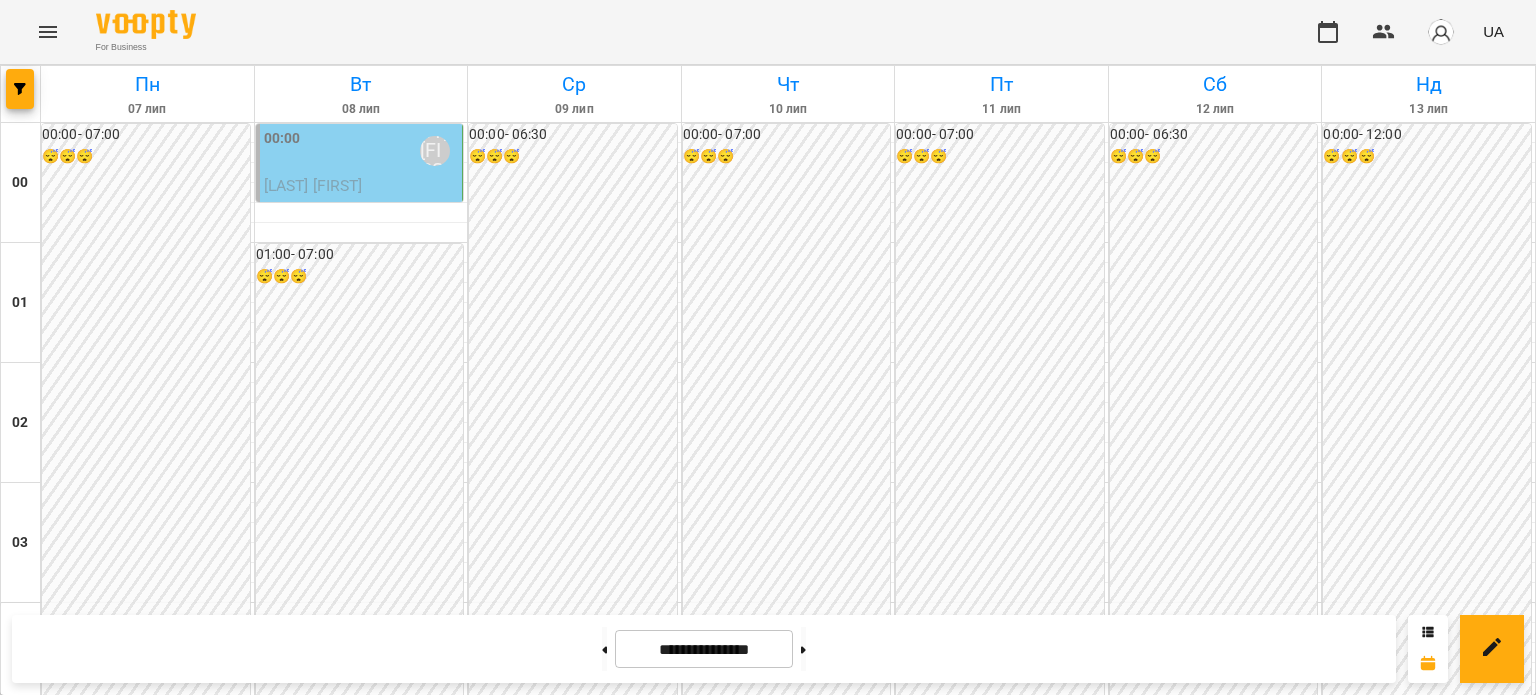 scroll, scrollTop: 1900, scrollLeft: 0, axis: vertical 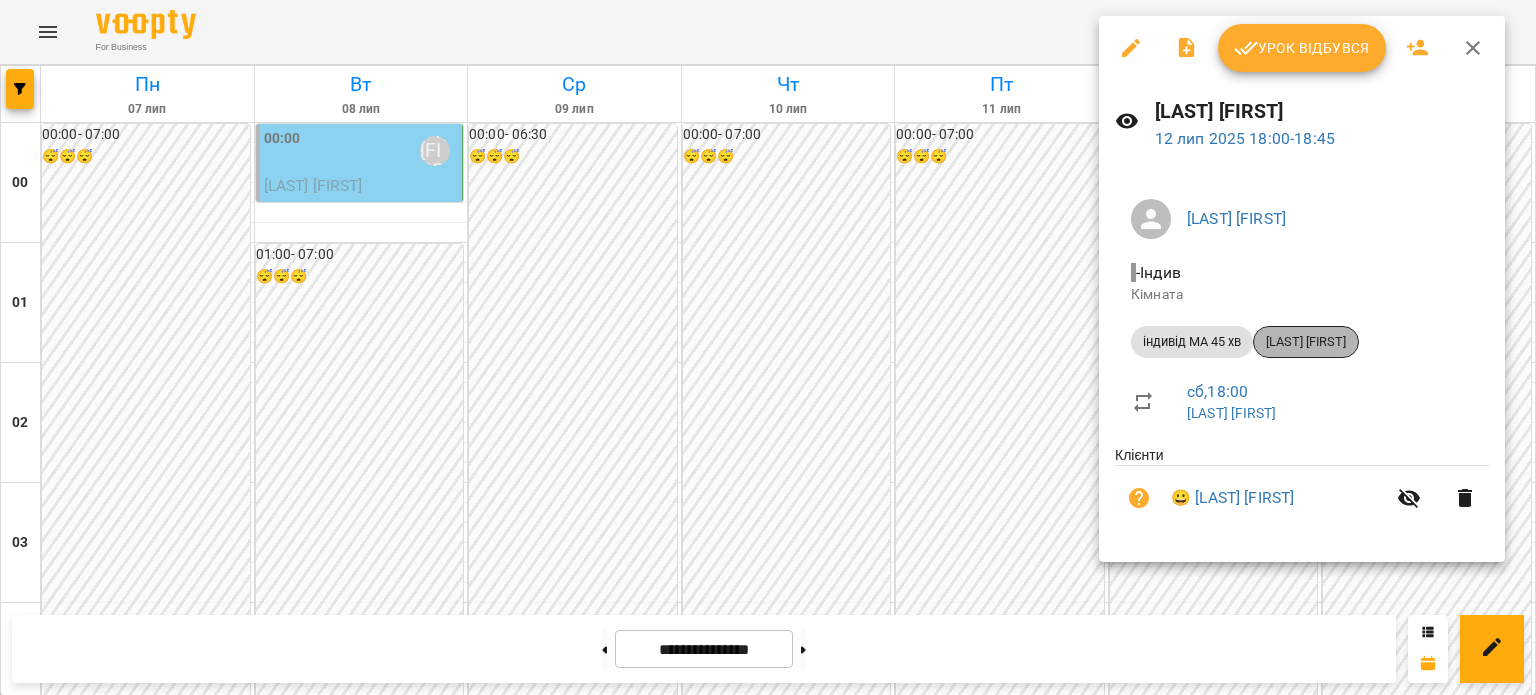 click on "[LAST] [FIRST]" at bounding box center (1306, 342) 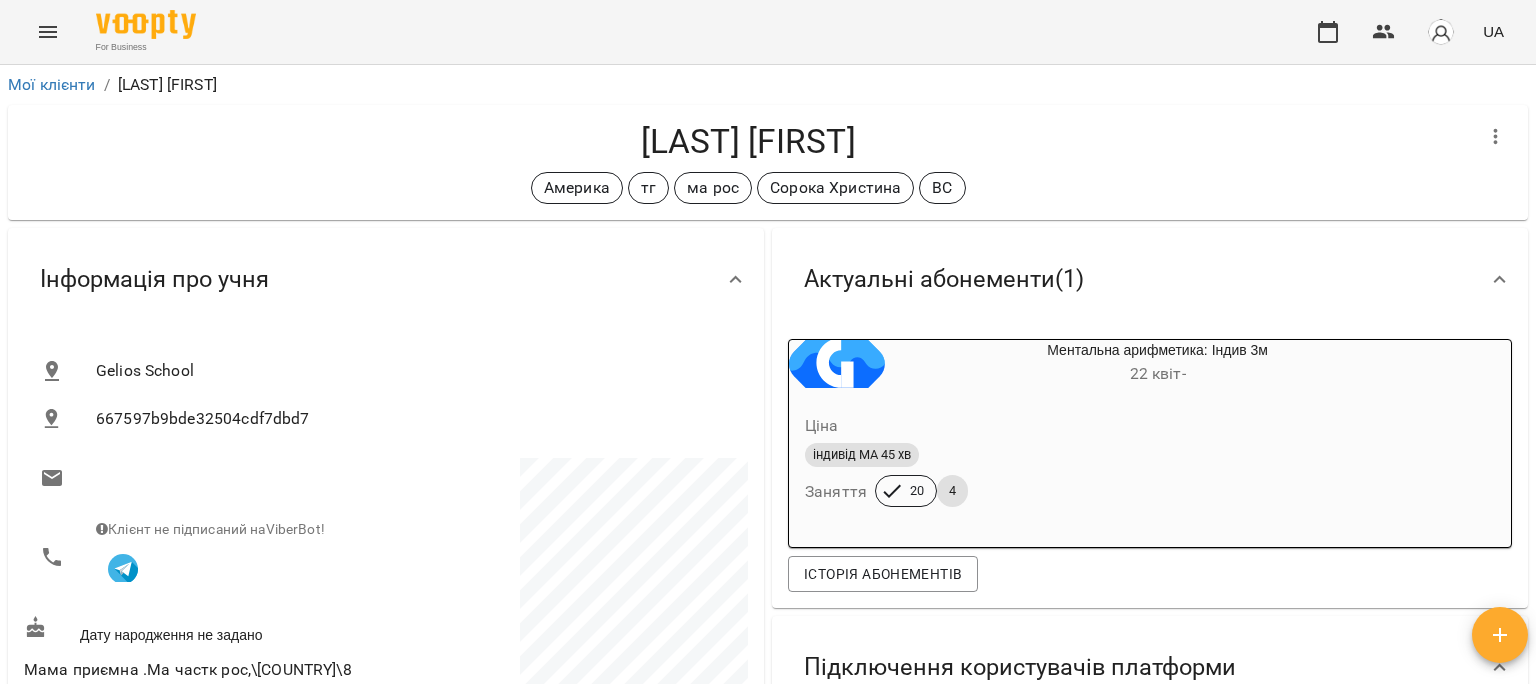 click 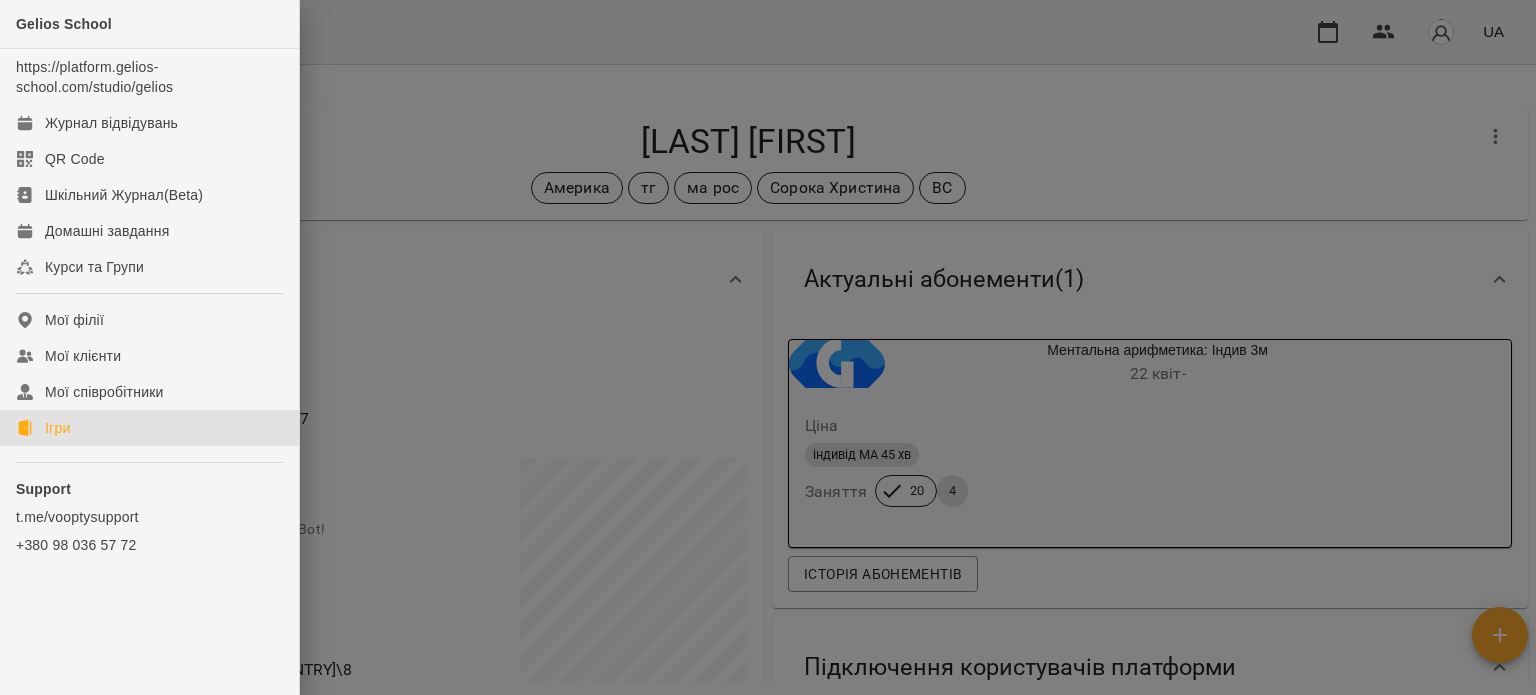 click on "Ігри" at bounding box center (57, 428) 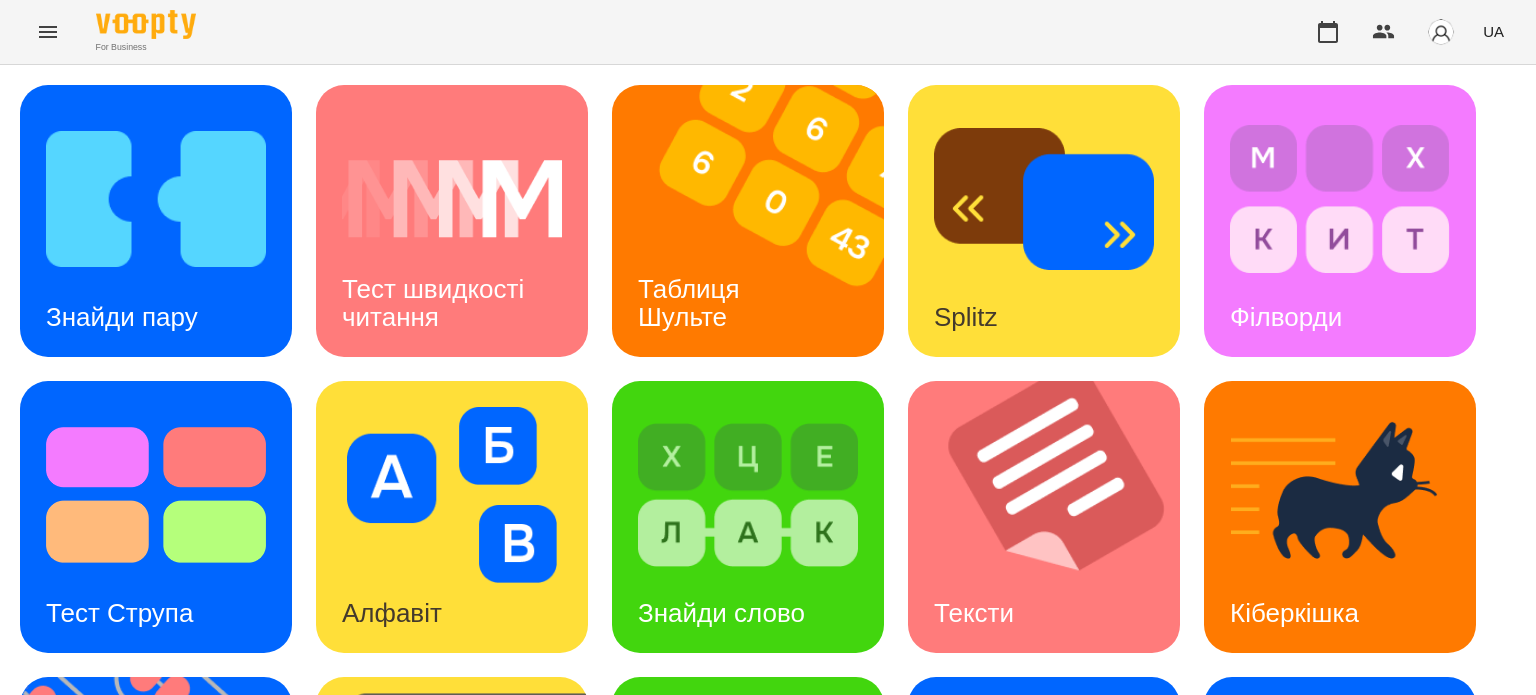 scroll, scrollTop: 69, scrollLeft: 0, axis: vertical 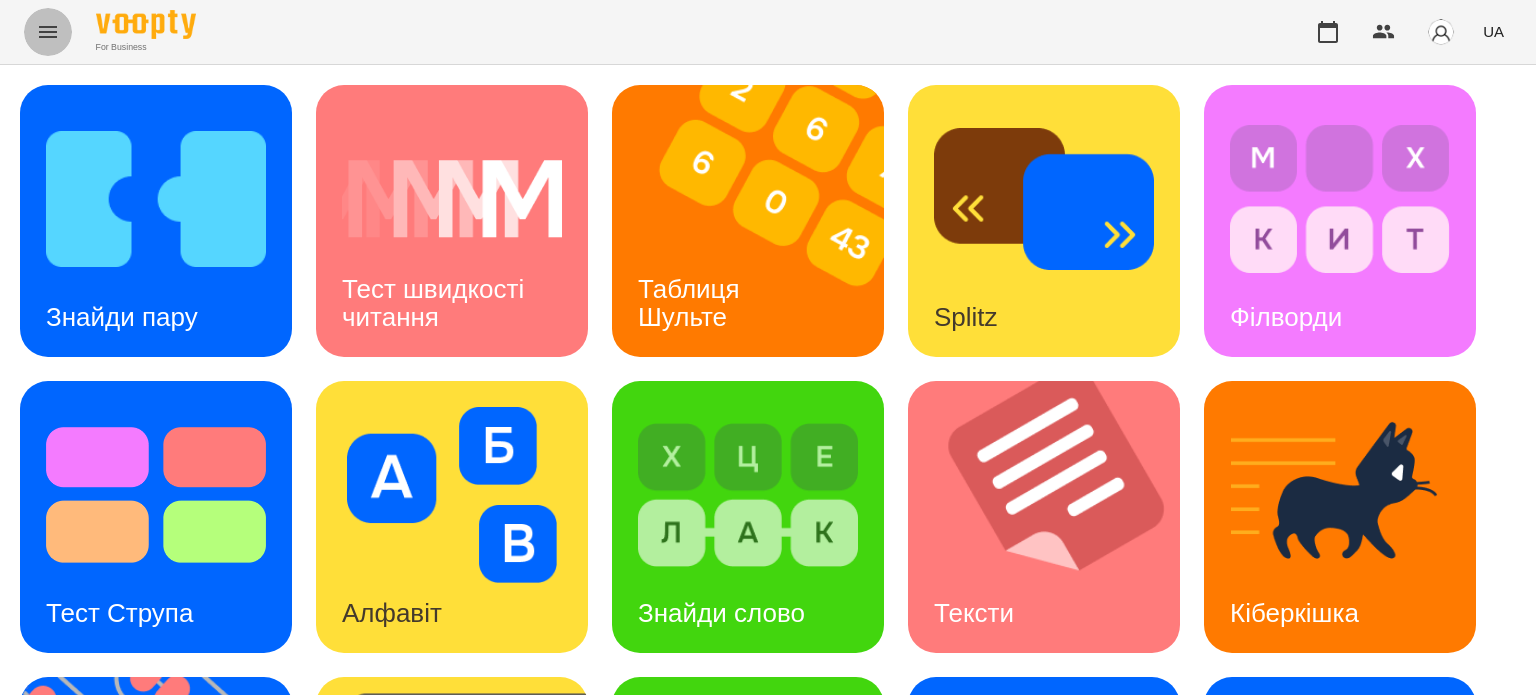 click 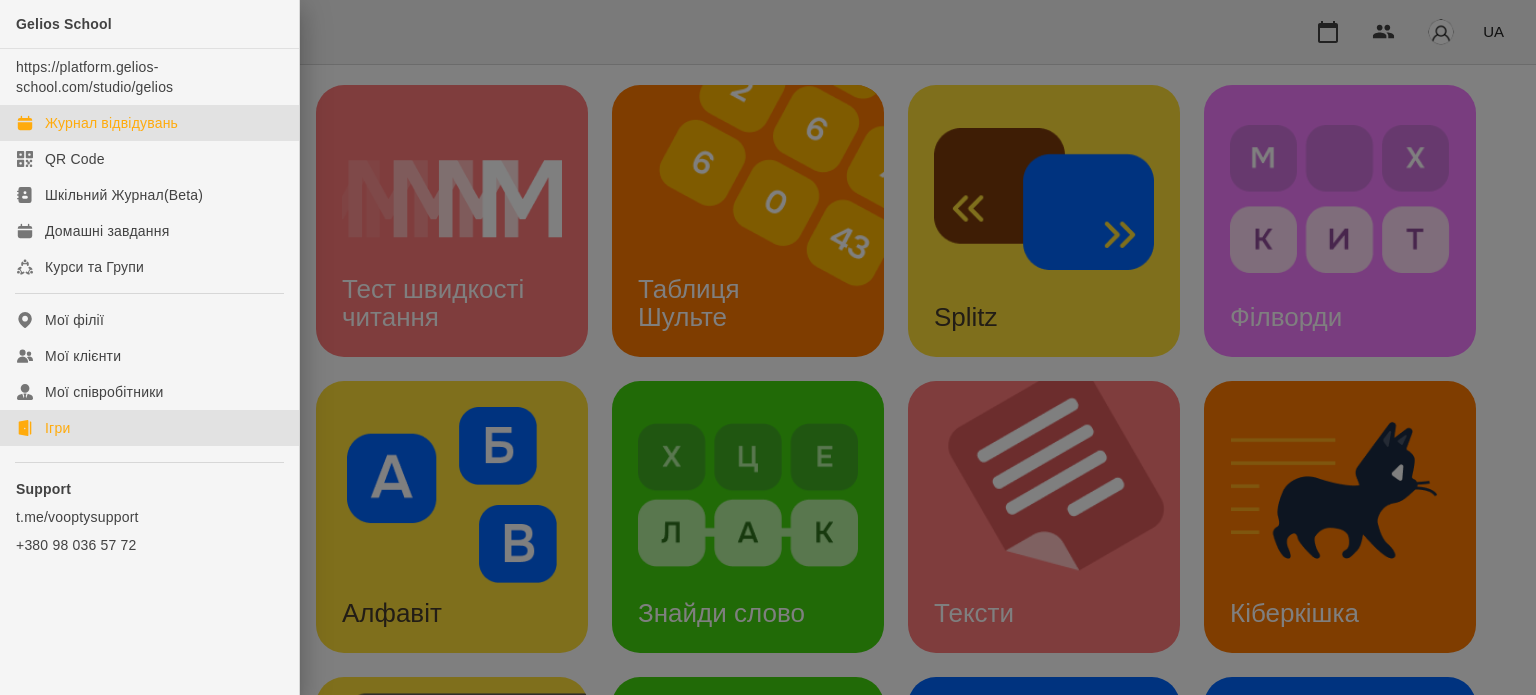 click on "Журнал відвідувань" at bounding box center (111, 123) 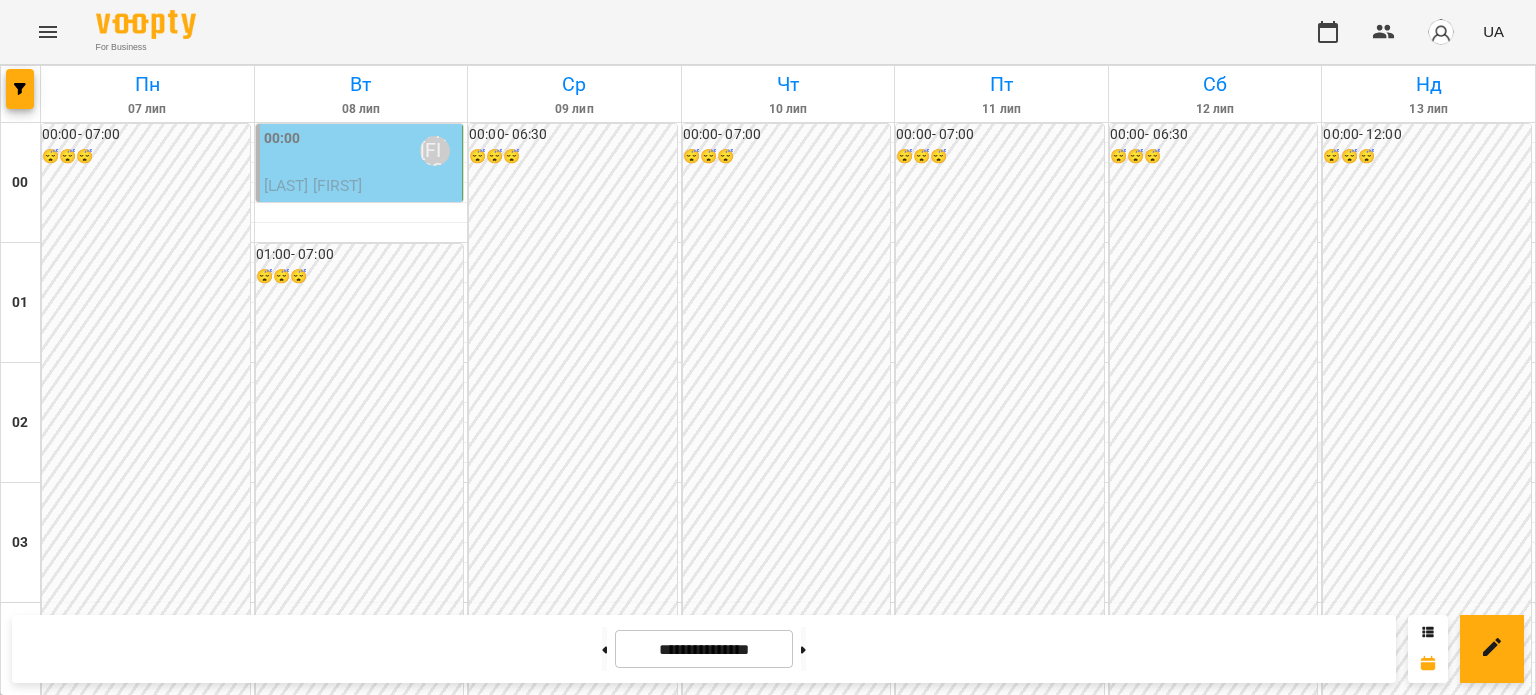 scroll, scrollTop: 1600, scrollLeft: 0, axis: vertical 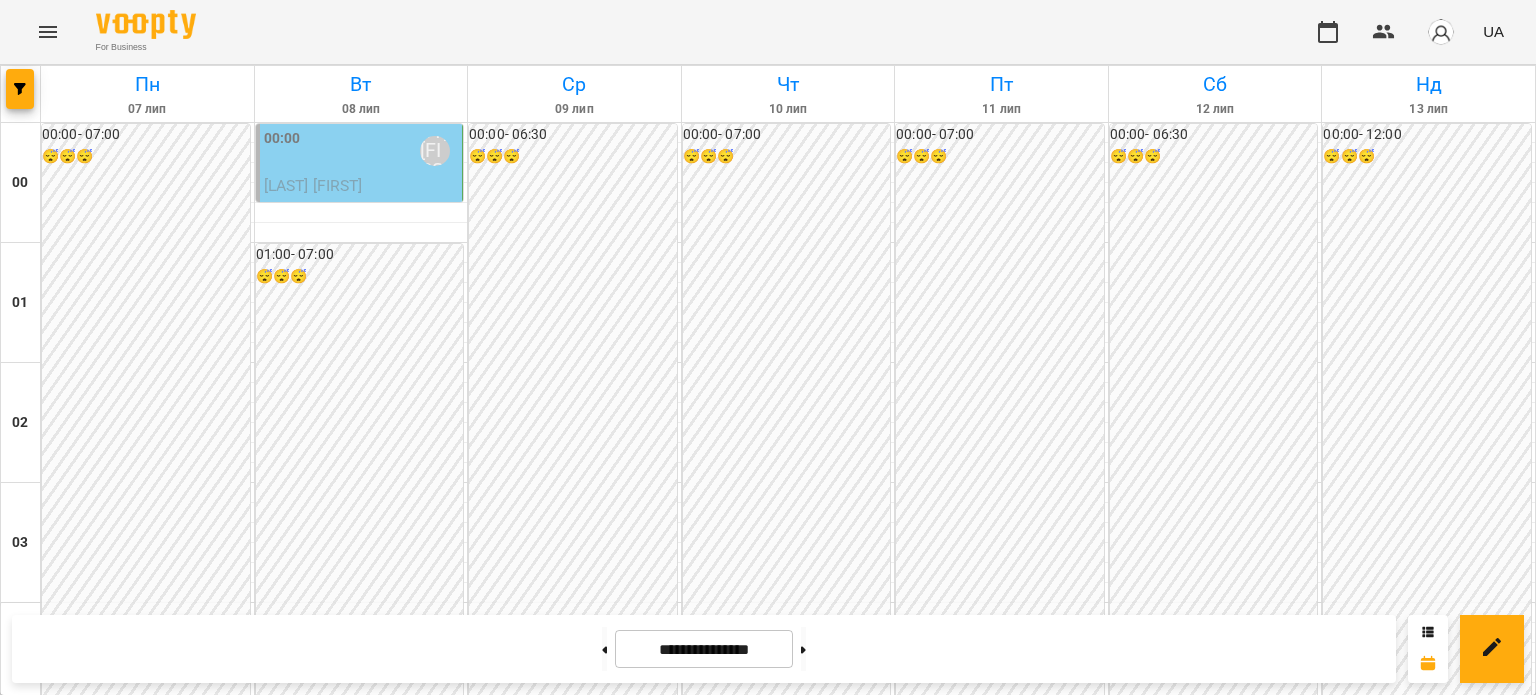 click on "[TIME] [LAST] [FIRST]" at bounding box center [1215, 1831] 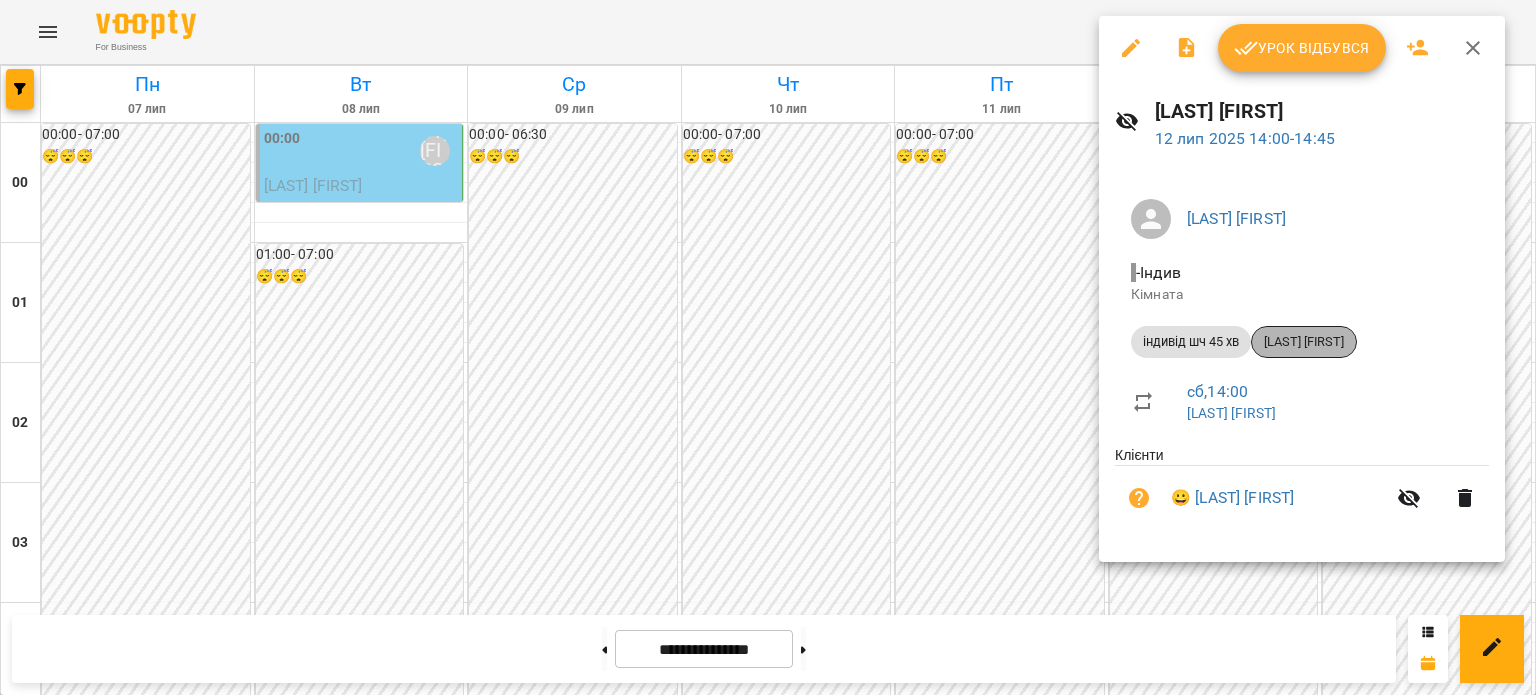 click on "[LAST] [FIRST]" at bounding box center [1304, 342] 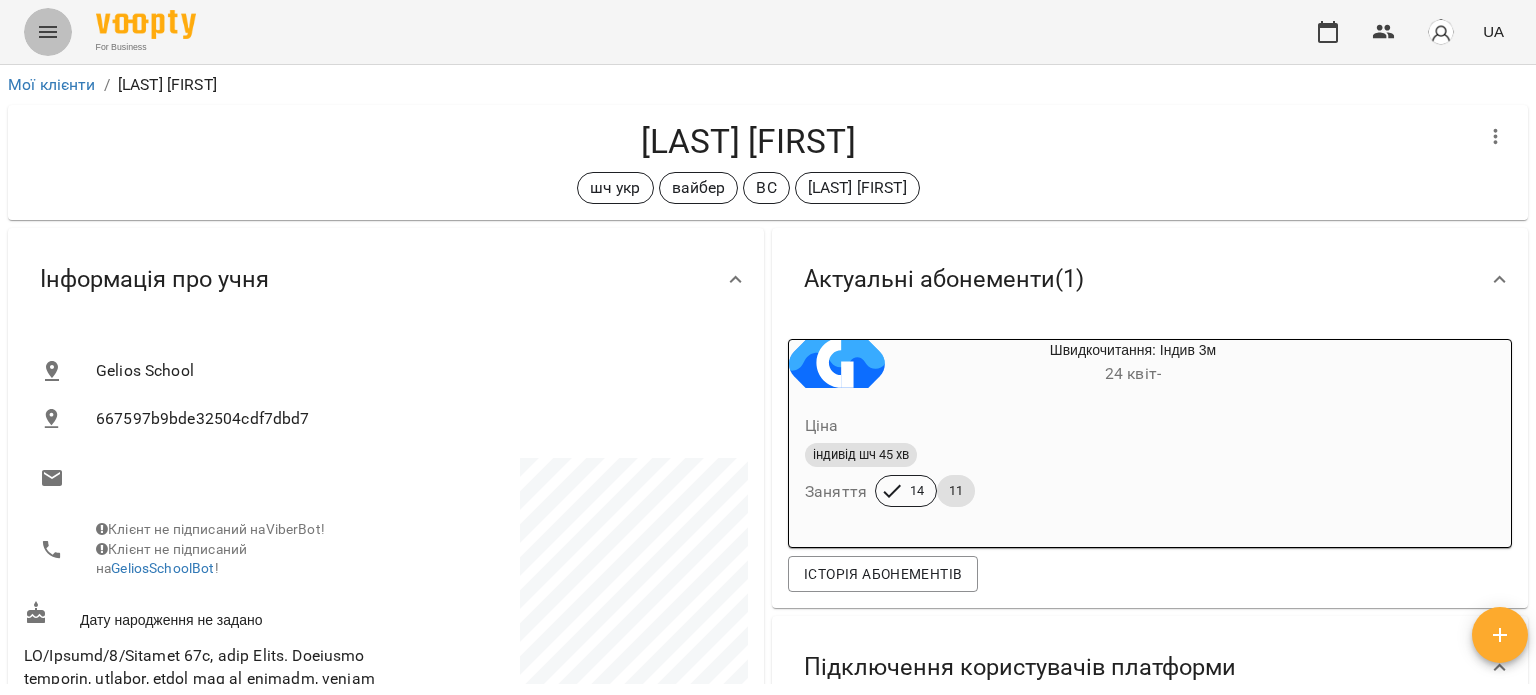 click 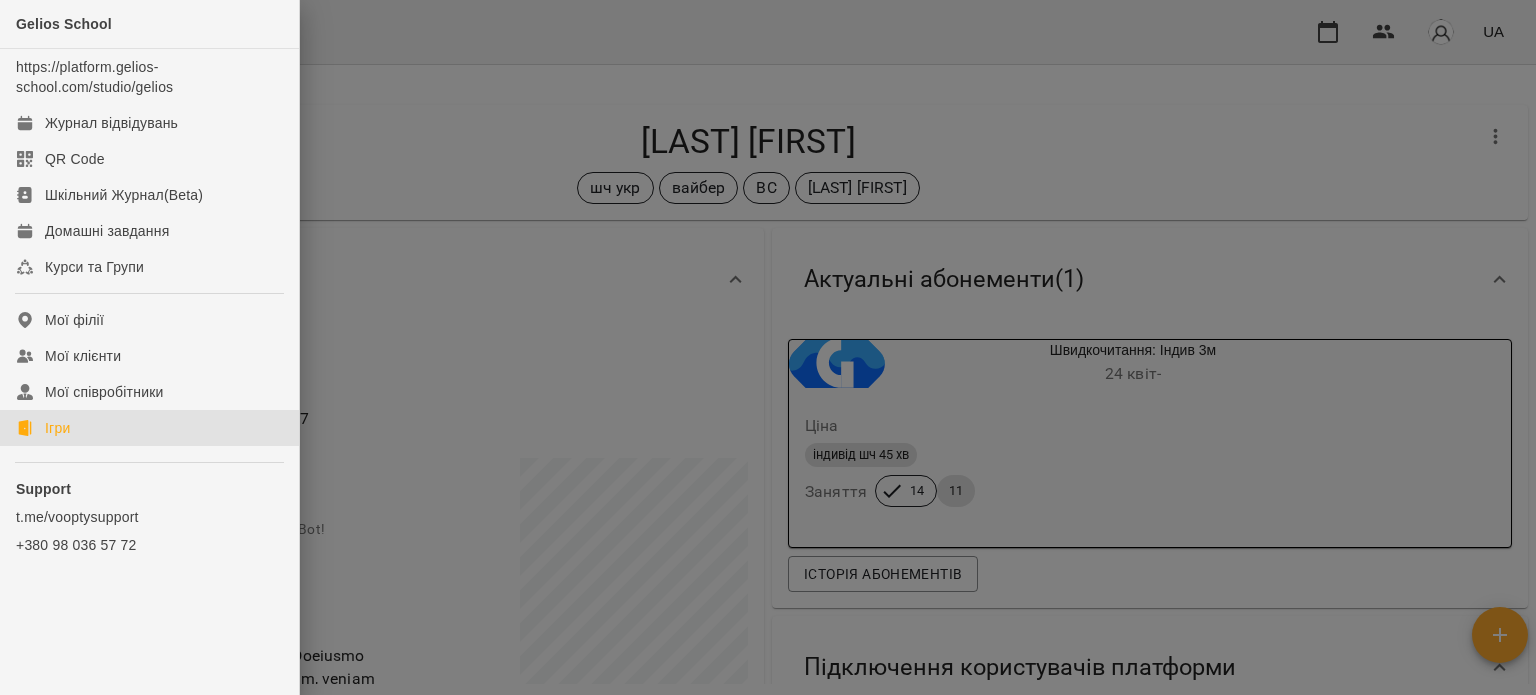 click on "Ігри" 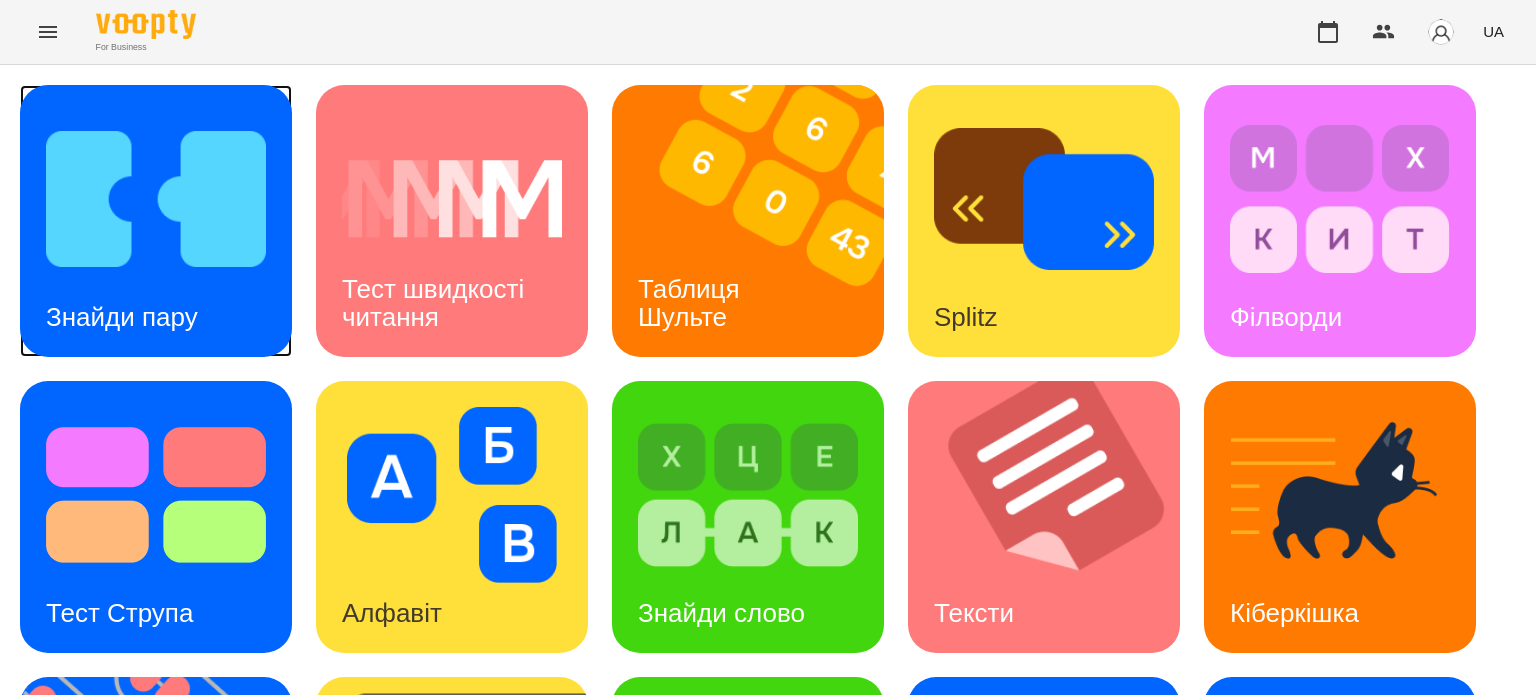 click on "Знайди пару" at bounding box center [122, 317] 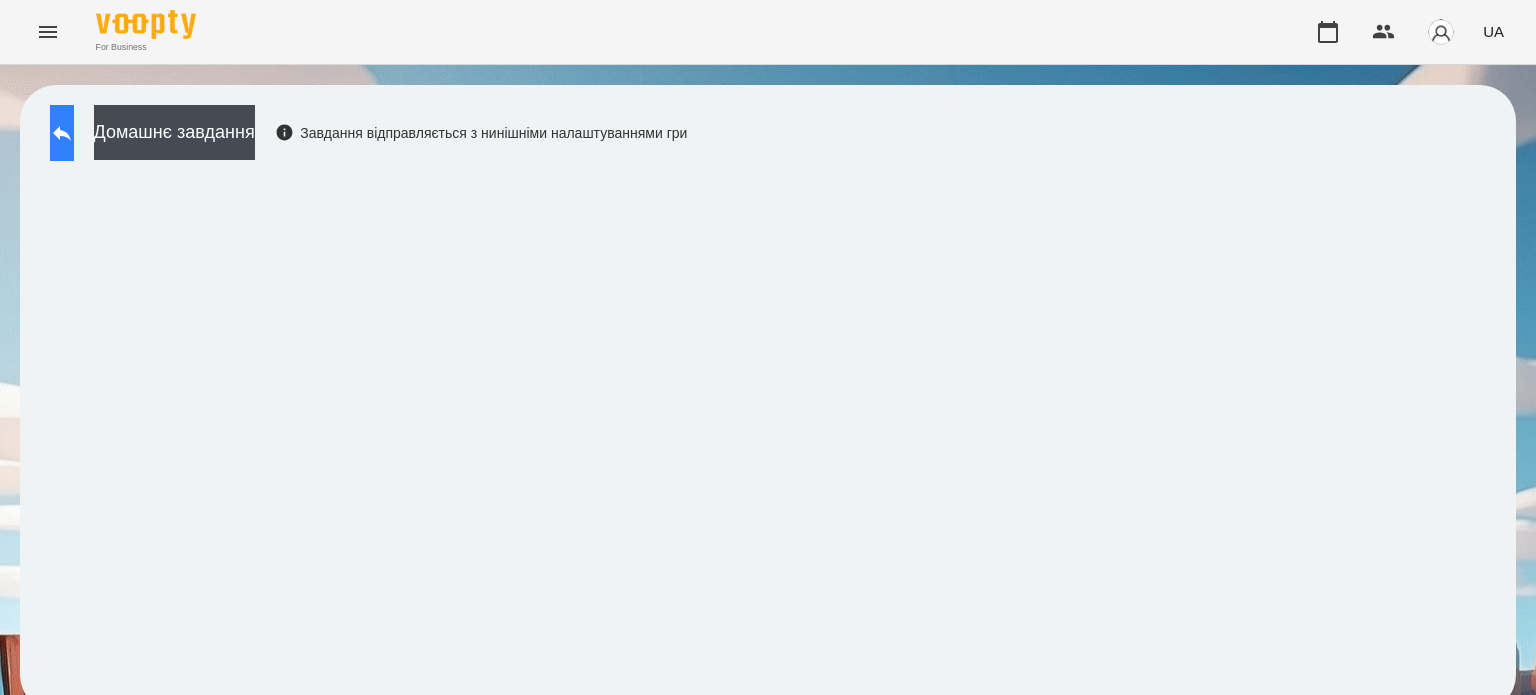 click at bounding box center [62, 133] 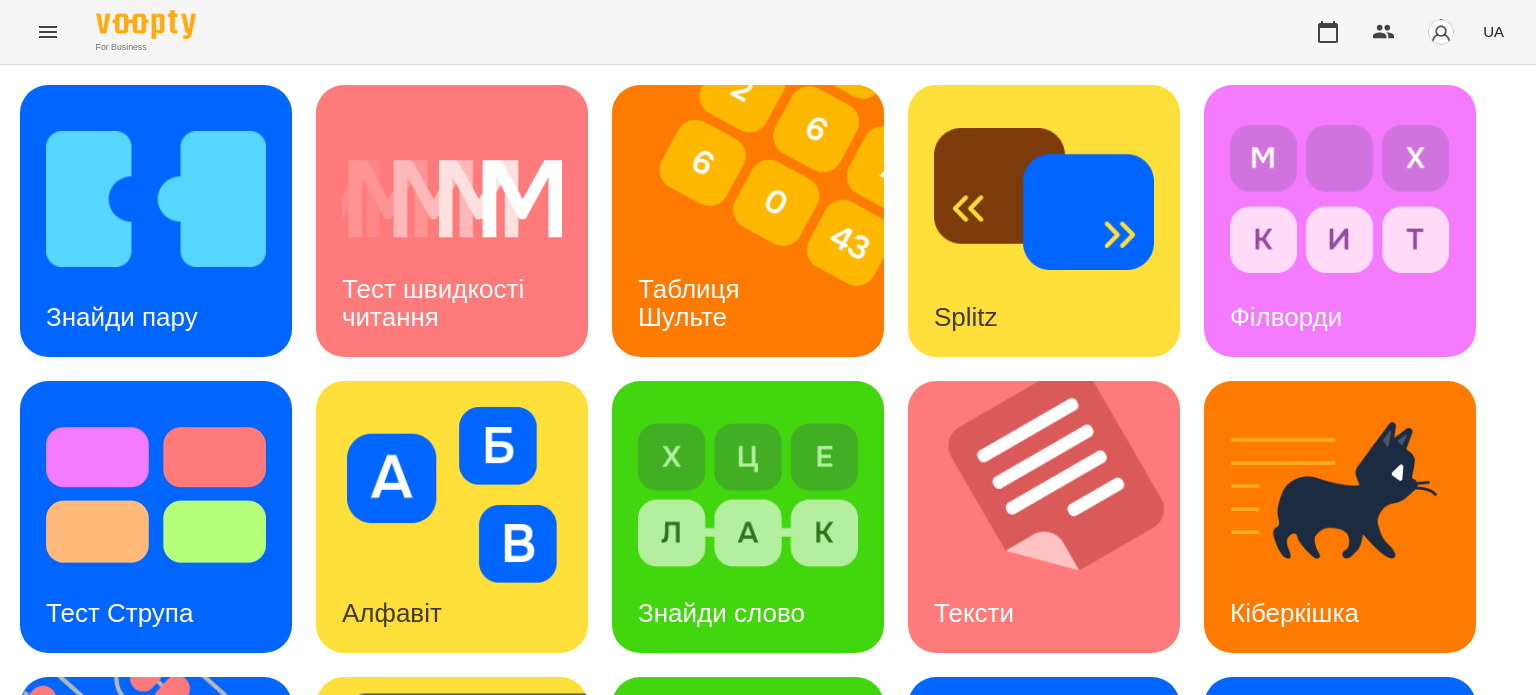 scroll, scrollTop: 0, scrollLeft: 0, axis: both 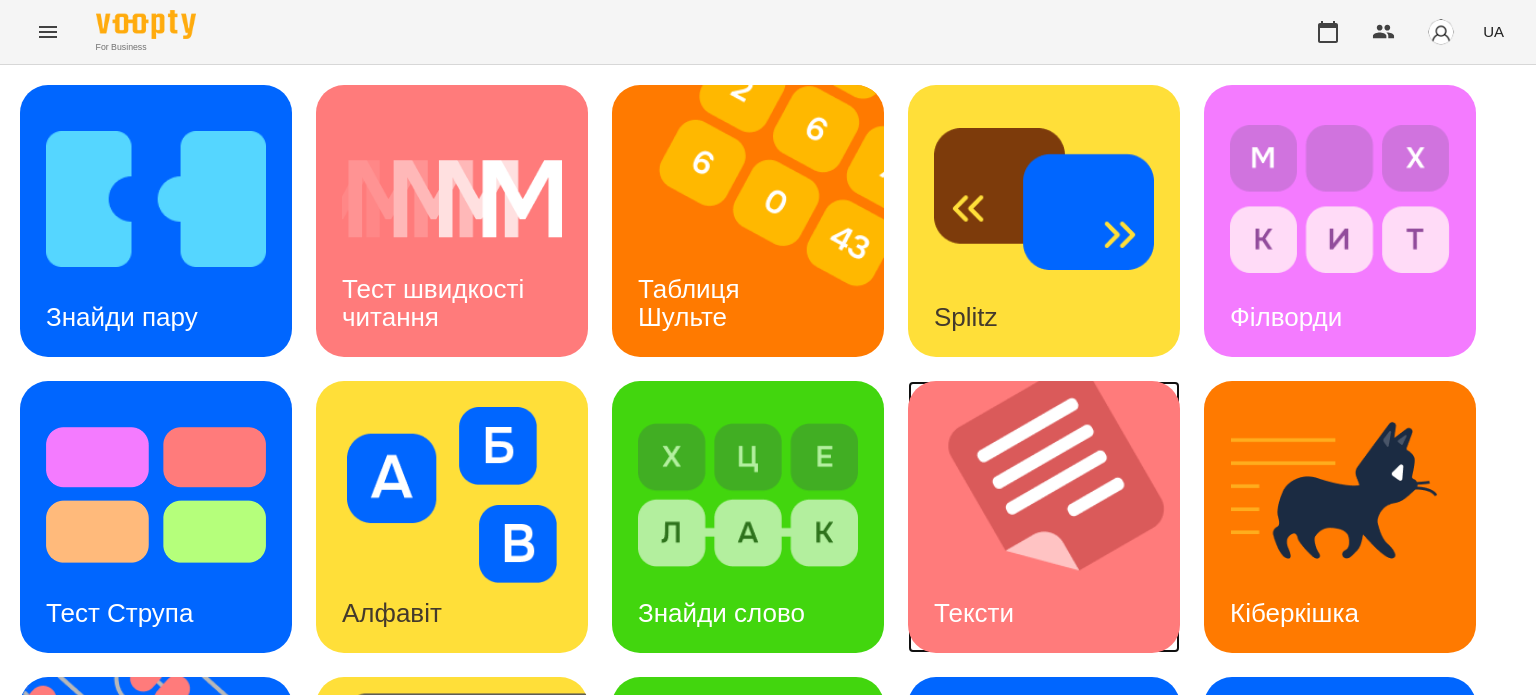 click at bounding box center (1056, 517) 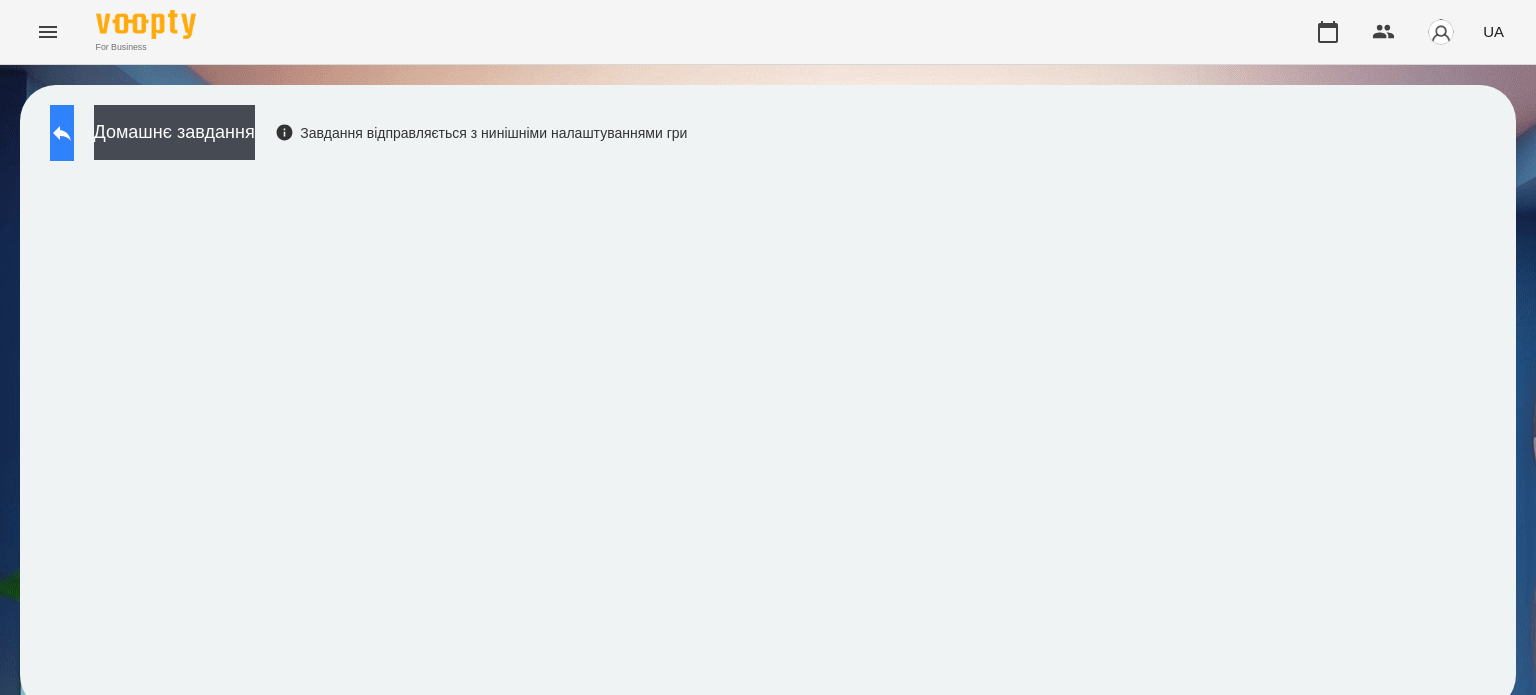 click 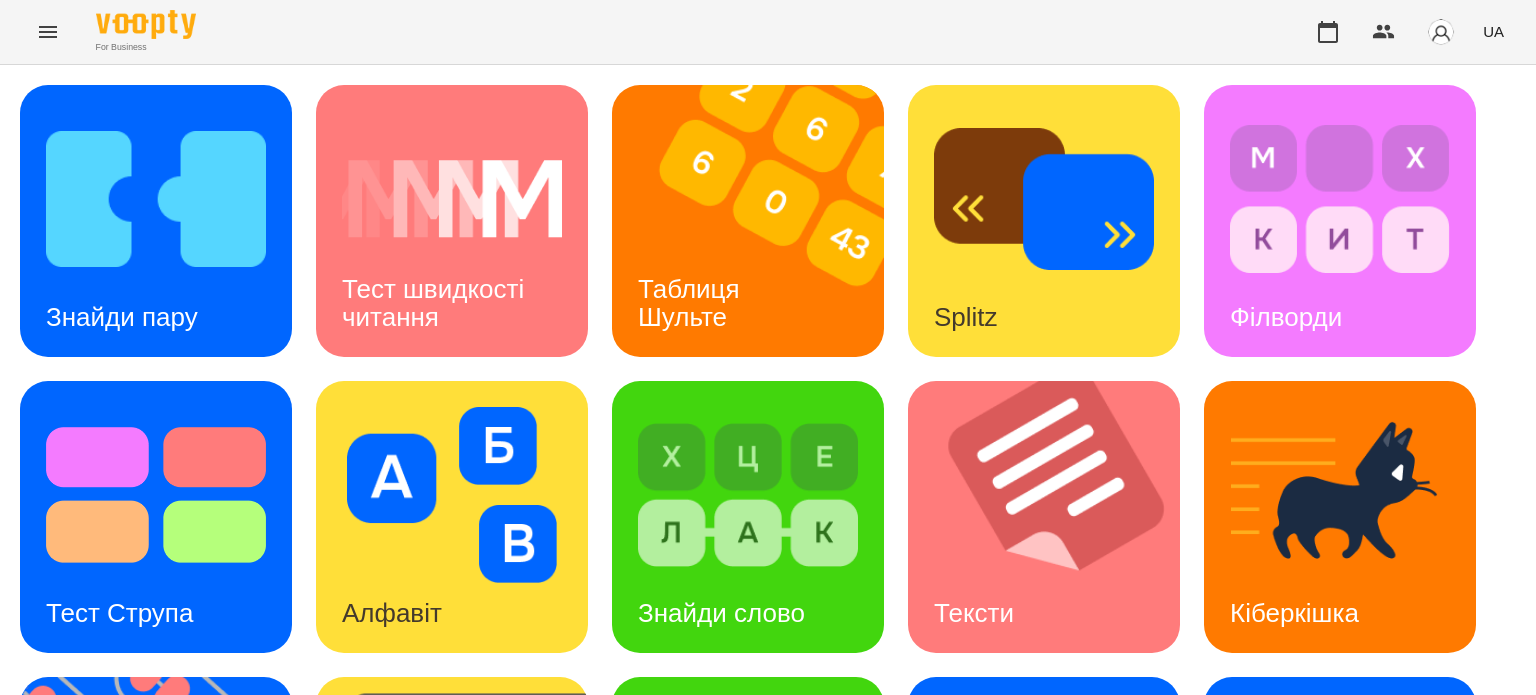 scroll, scrollTop: 69, scrollLeft: 0, axis: vertical 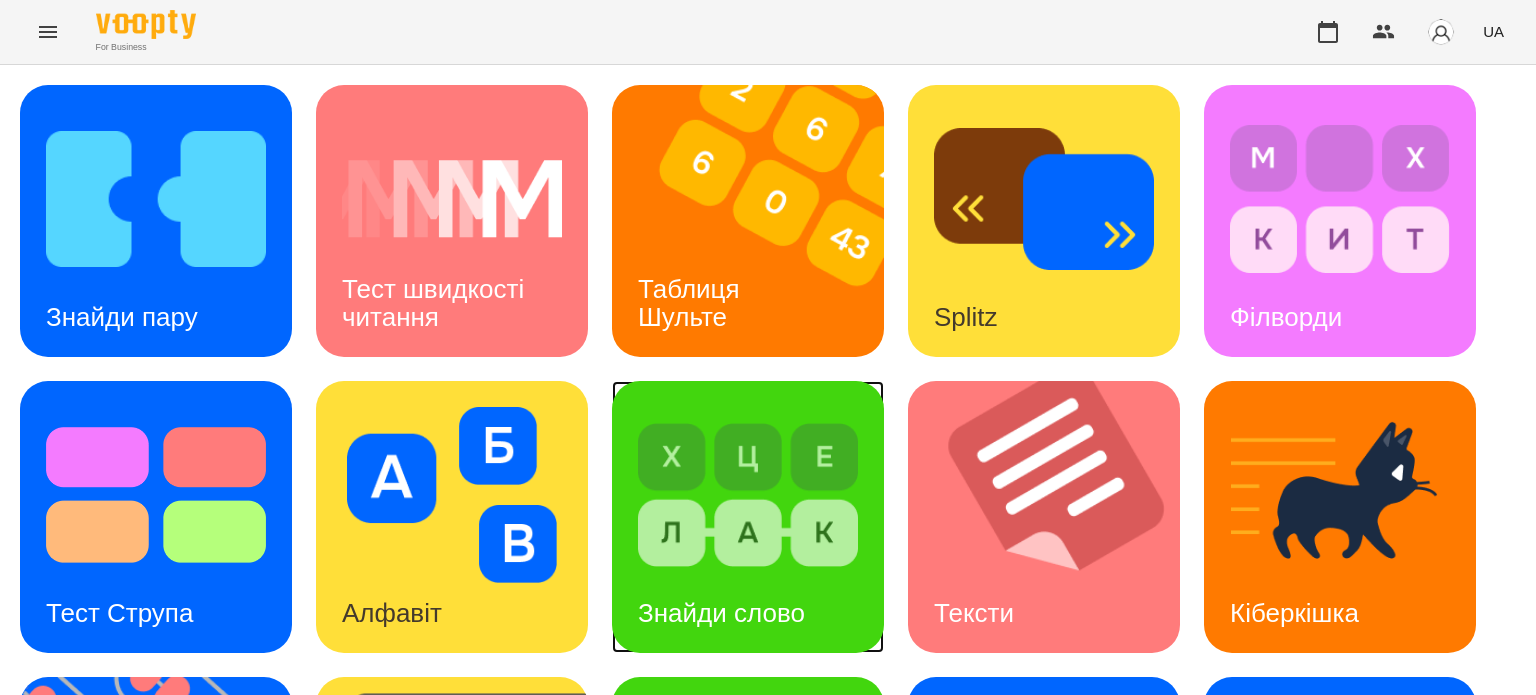 click at bounding box center [748, 495] 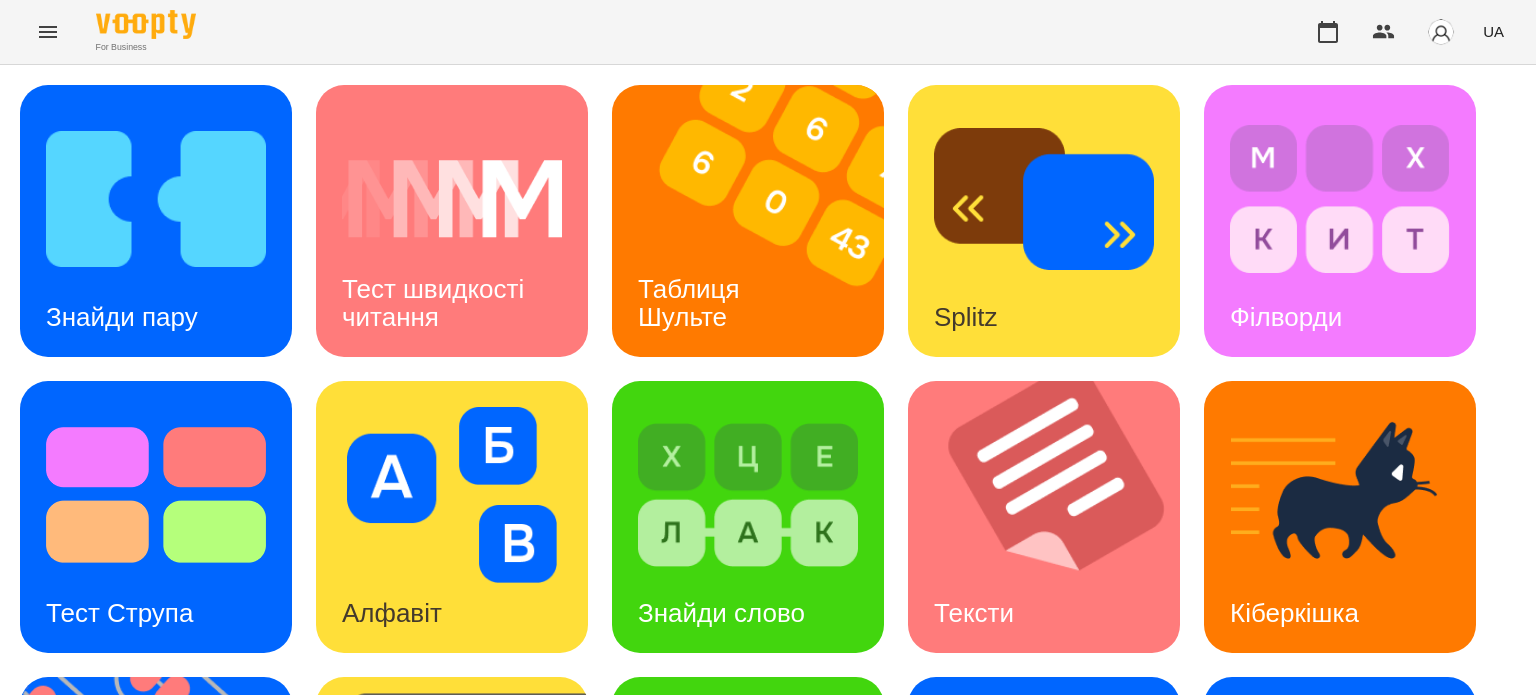 scroll, scrollTop: 0, scrollLeft: 0, axis: both 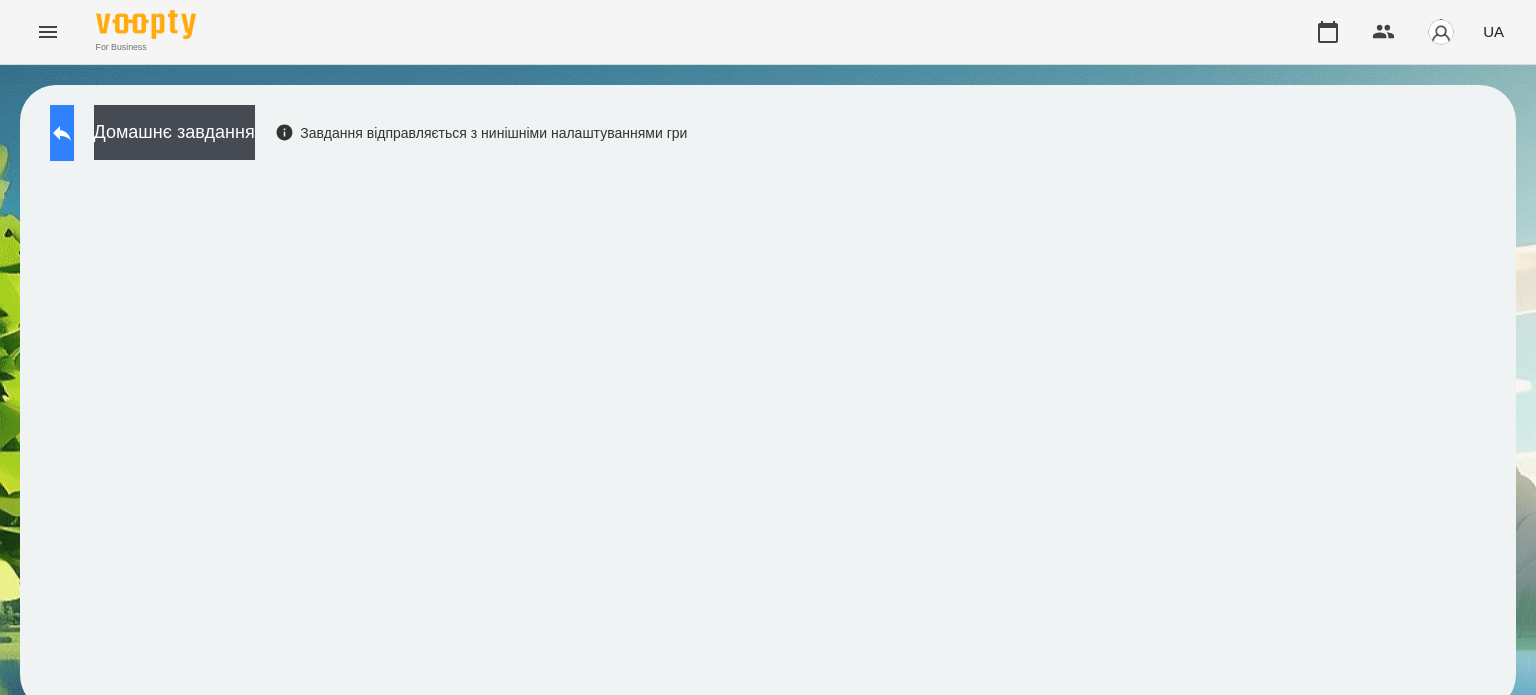 click 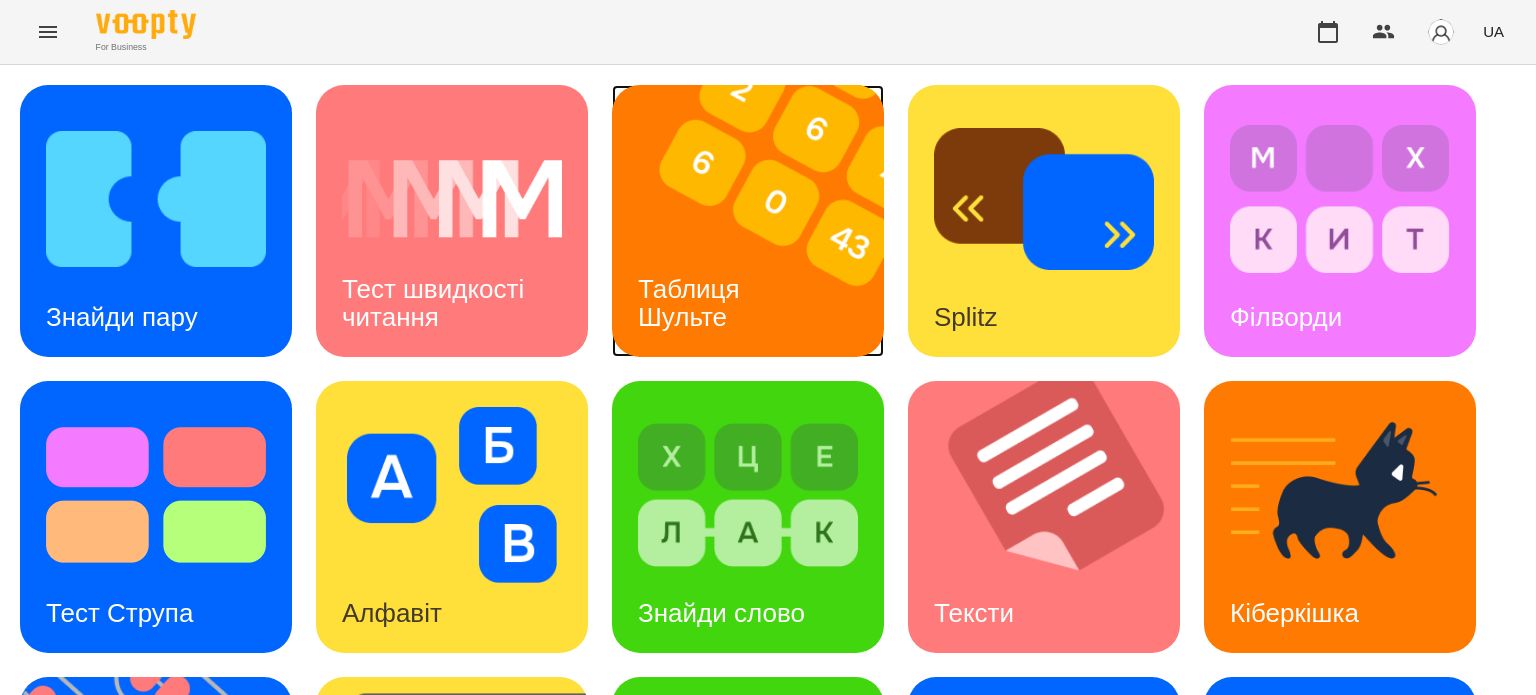 click on "Таблиця
Шульте" at bounding box center [692, 303] 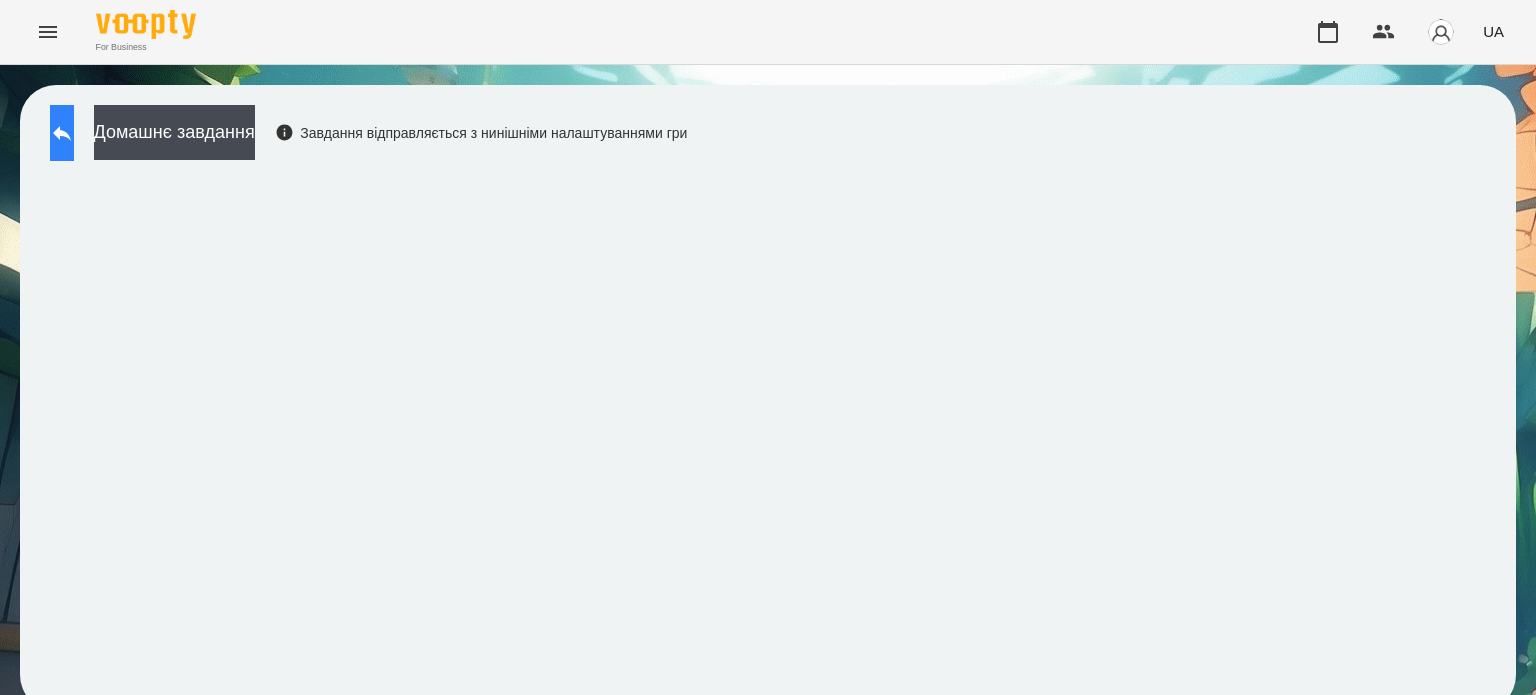 click 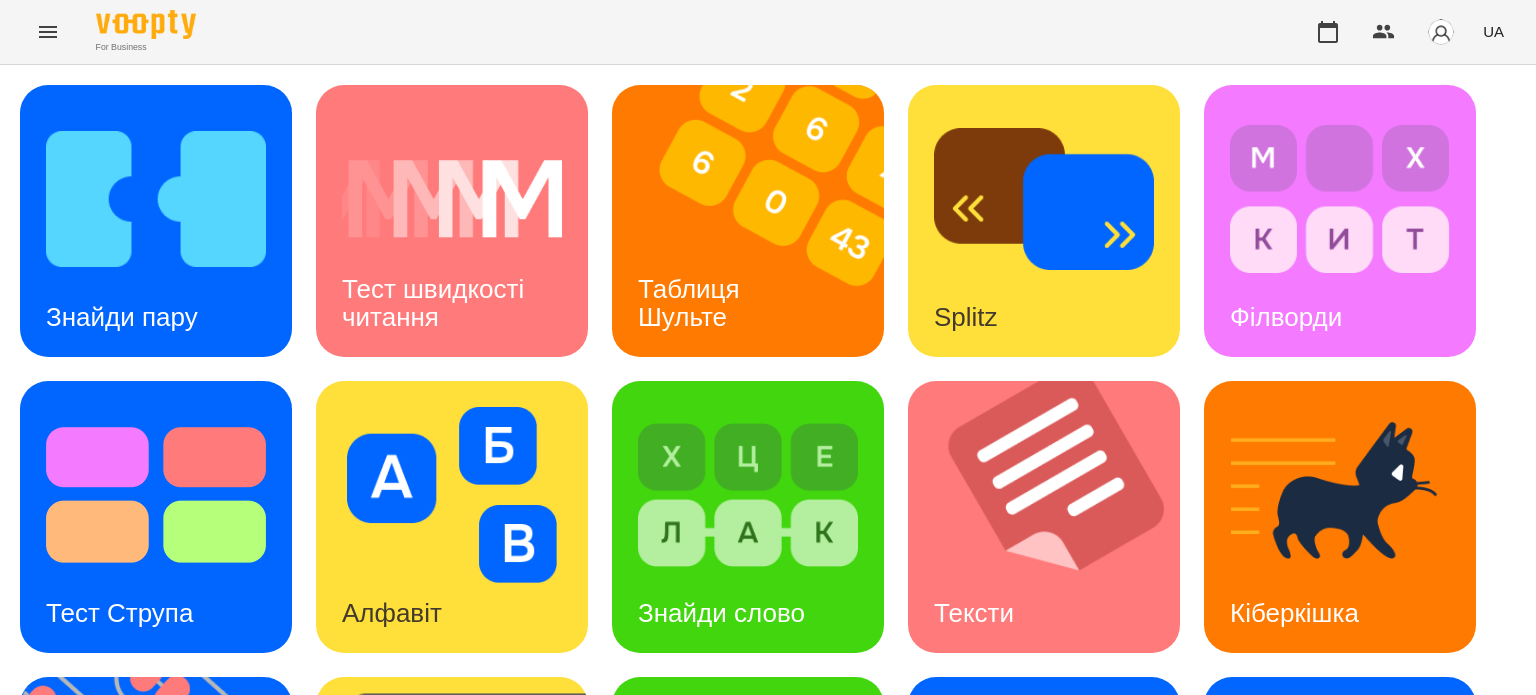 scroll, scrollTop: 100, scrollLeft: 0, axis: vertical 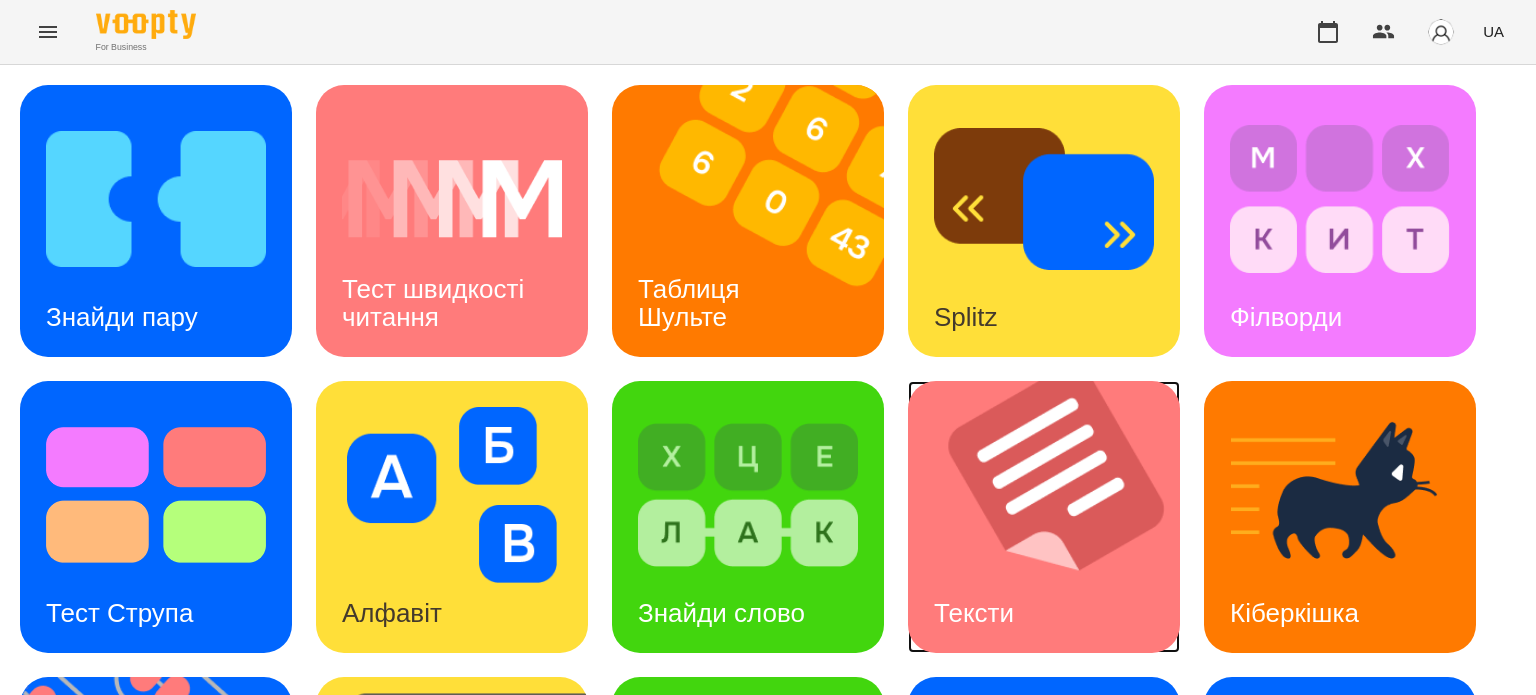 click at bounding box center [1056, 517] 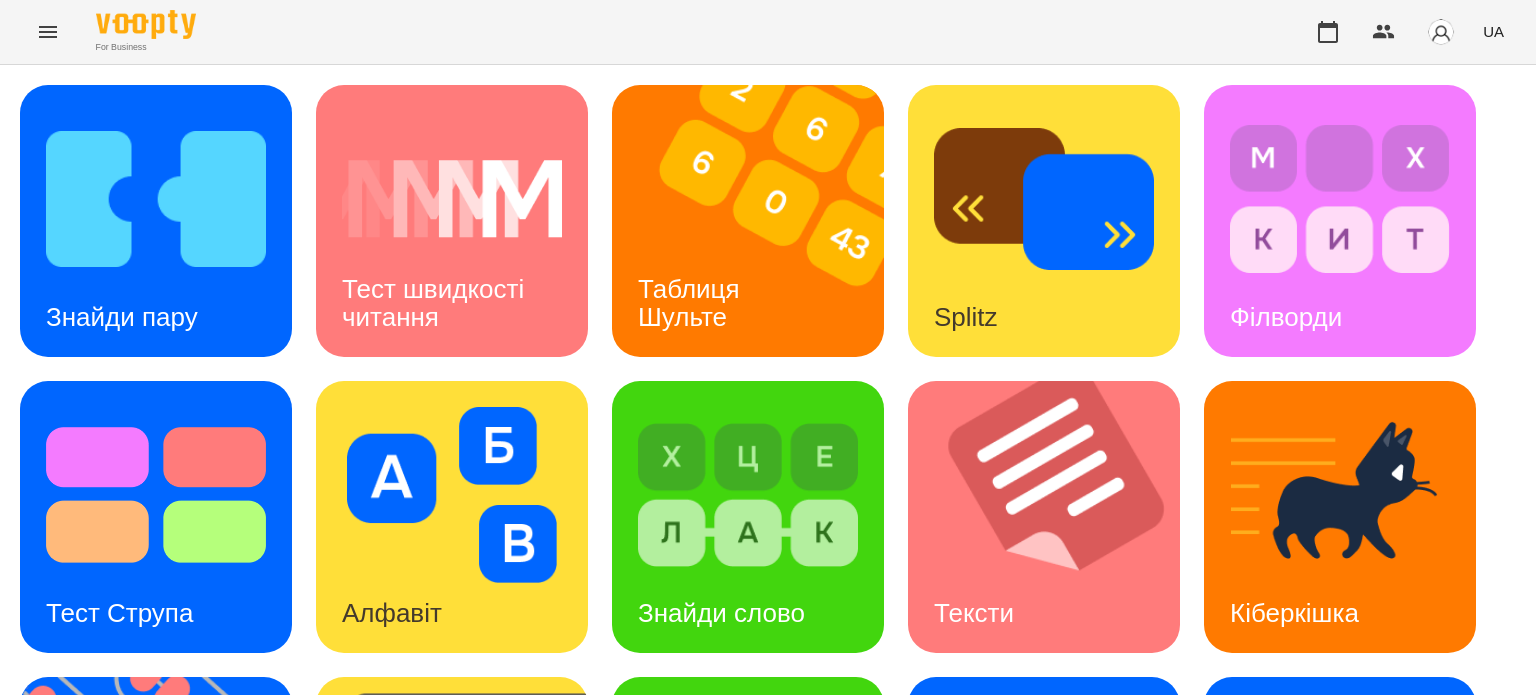 scroll, scrollTop: 0, scrollLeft: 0, axis: both 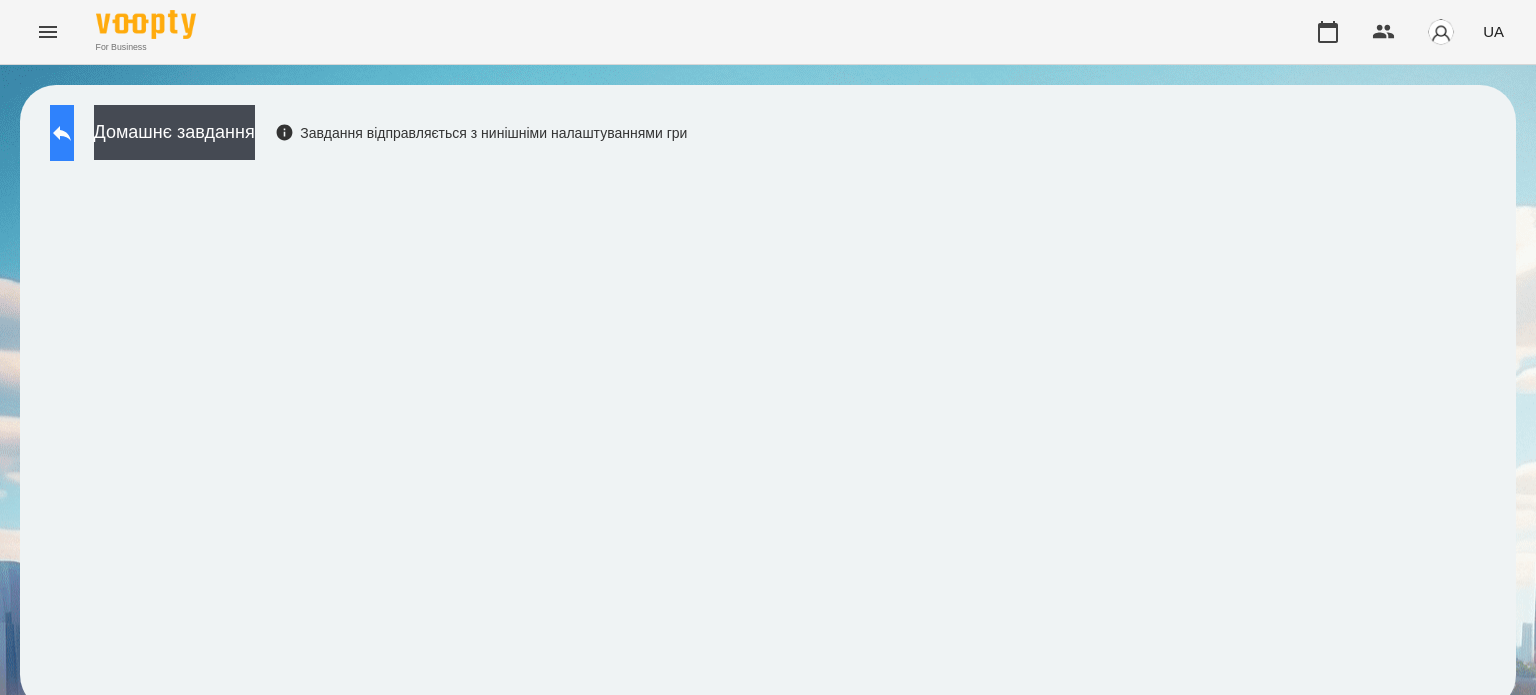 click 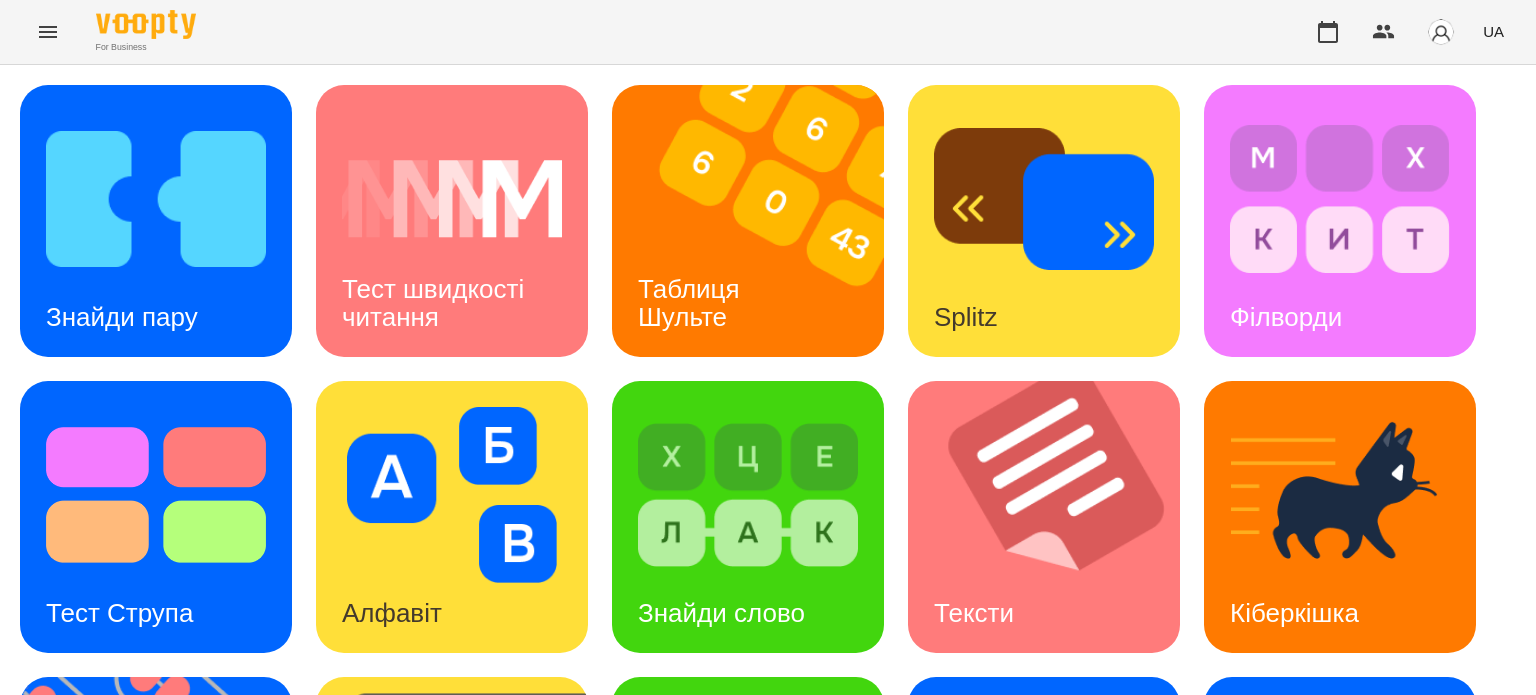 scroll, scrollTop: 0, scrollLeft: 0, axis: both 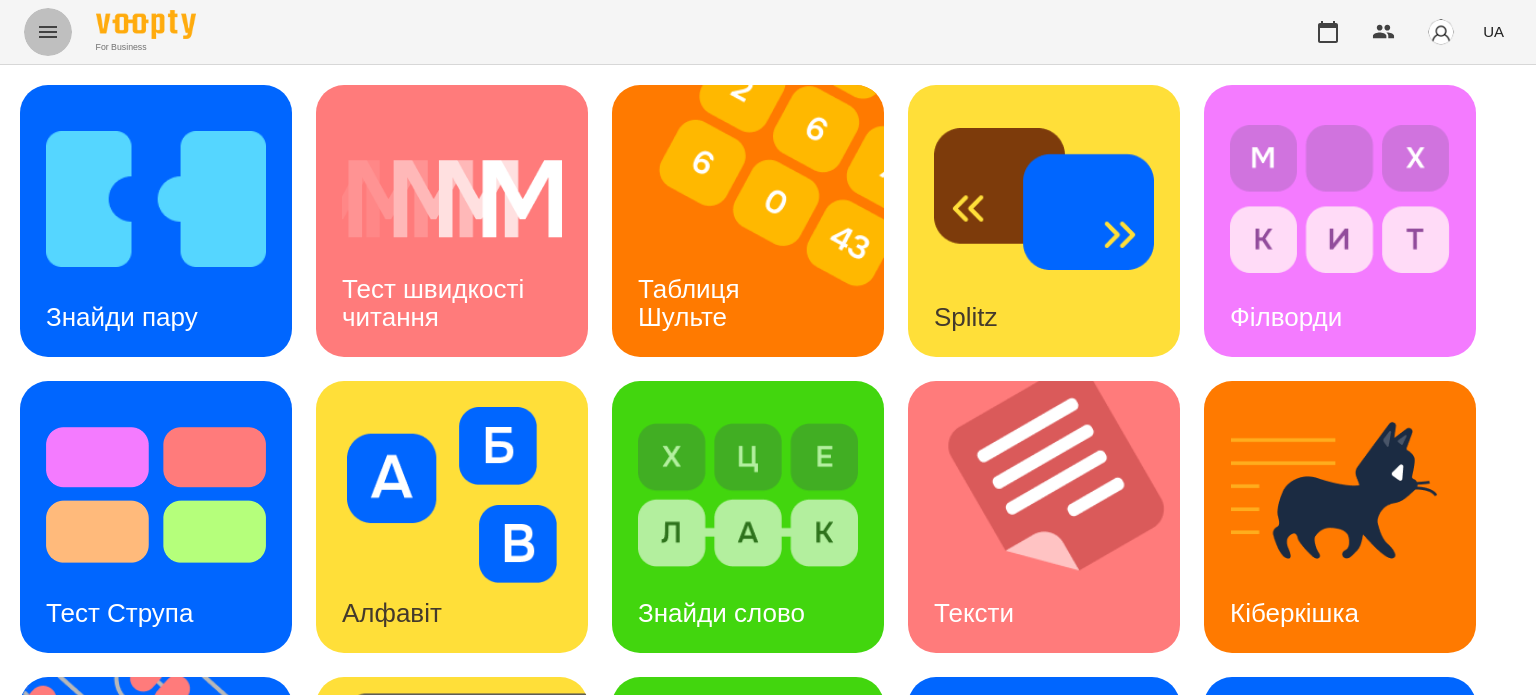 click 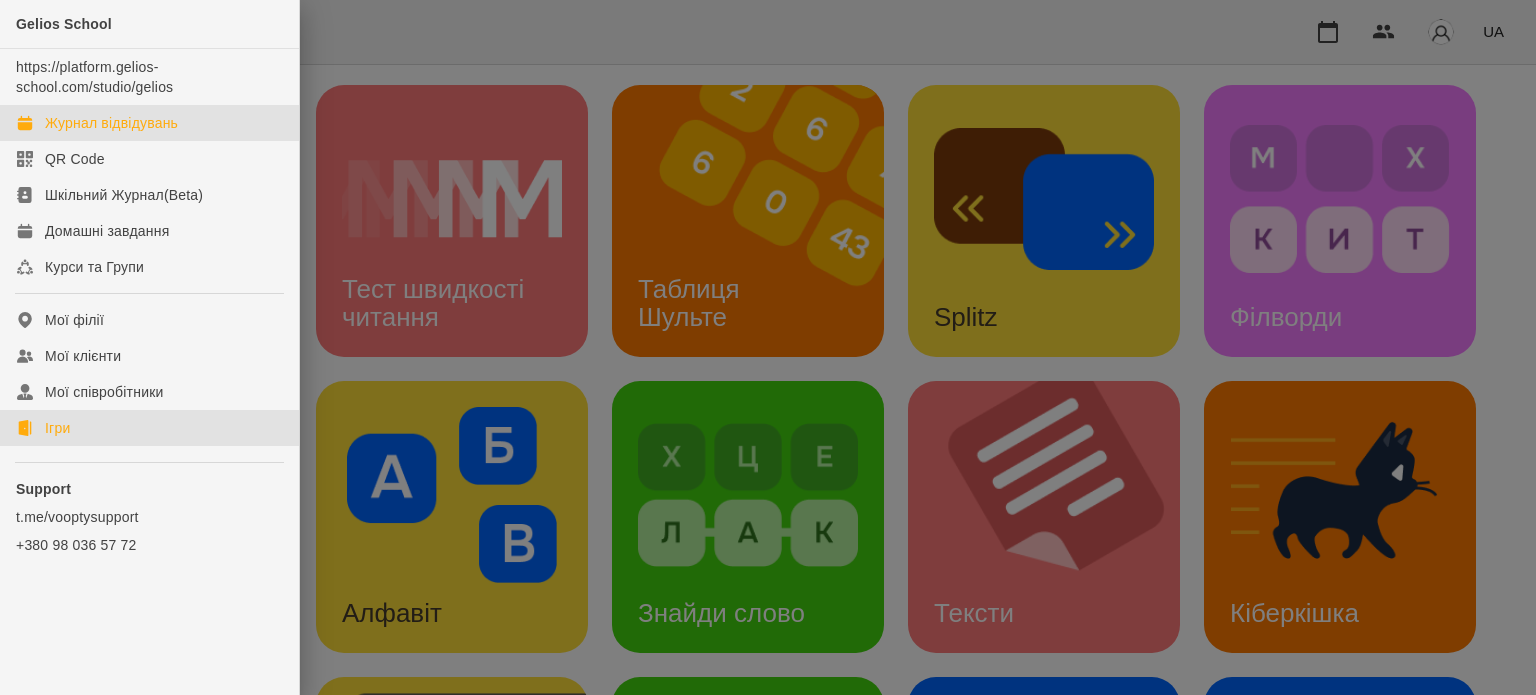click on "Журнал відвідувань" at bounding box center [111, 123] 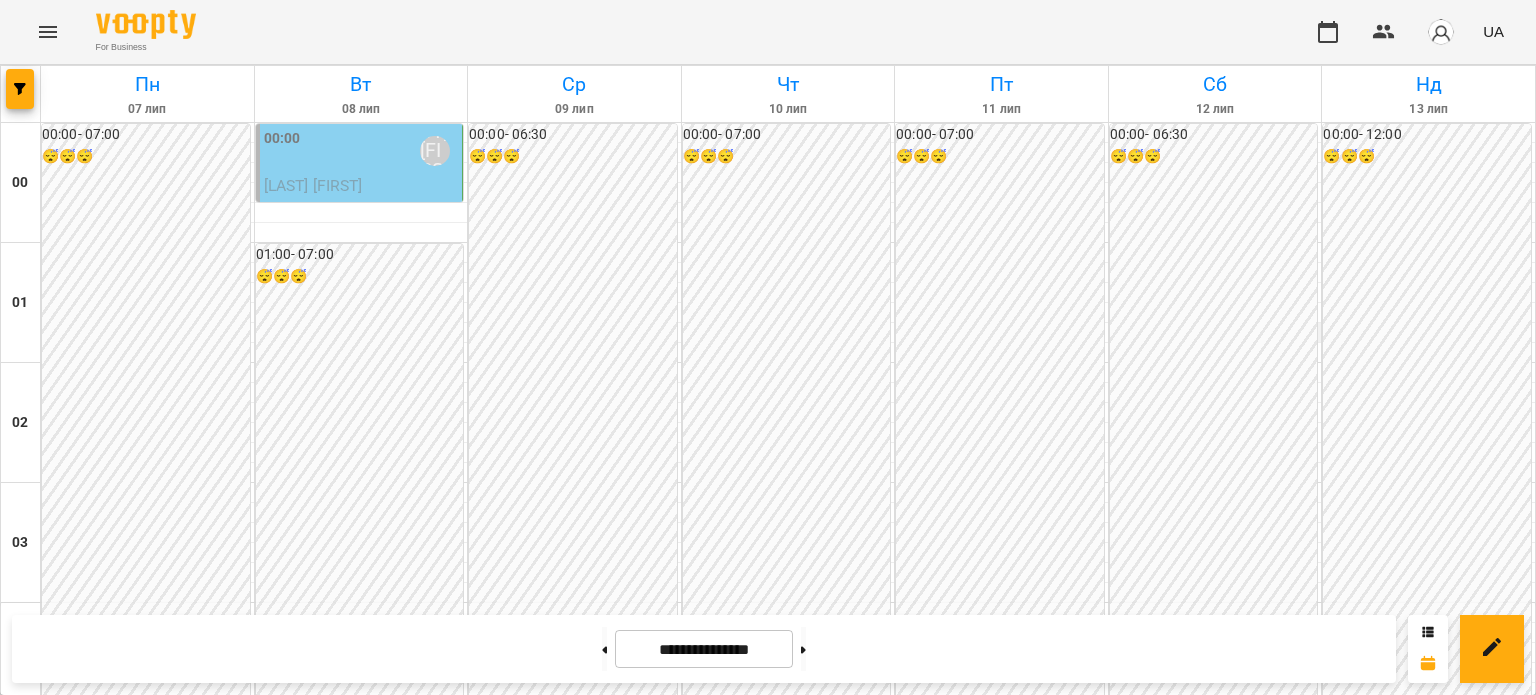 scroll, scrollTop: 1500, scrollLeft: 0, axis: vertical 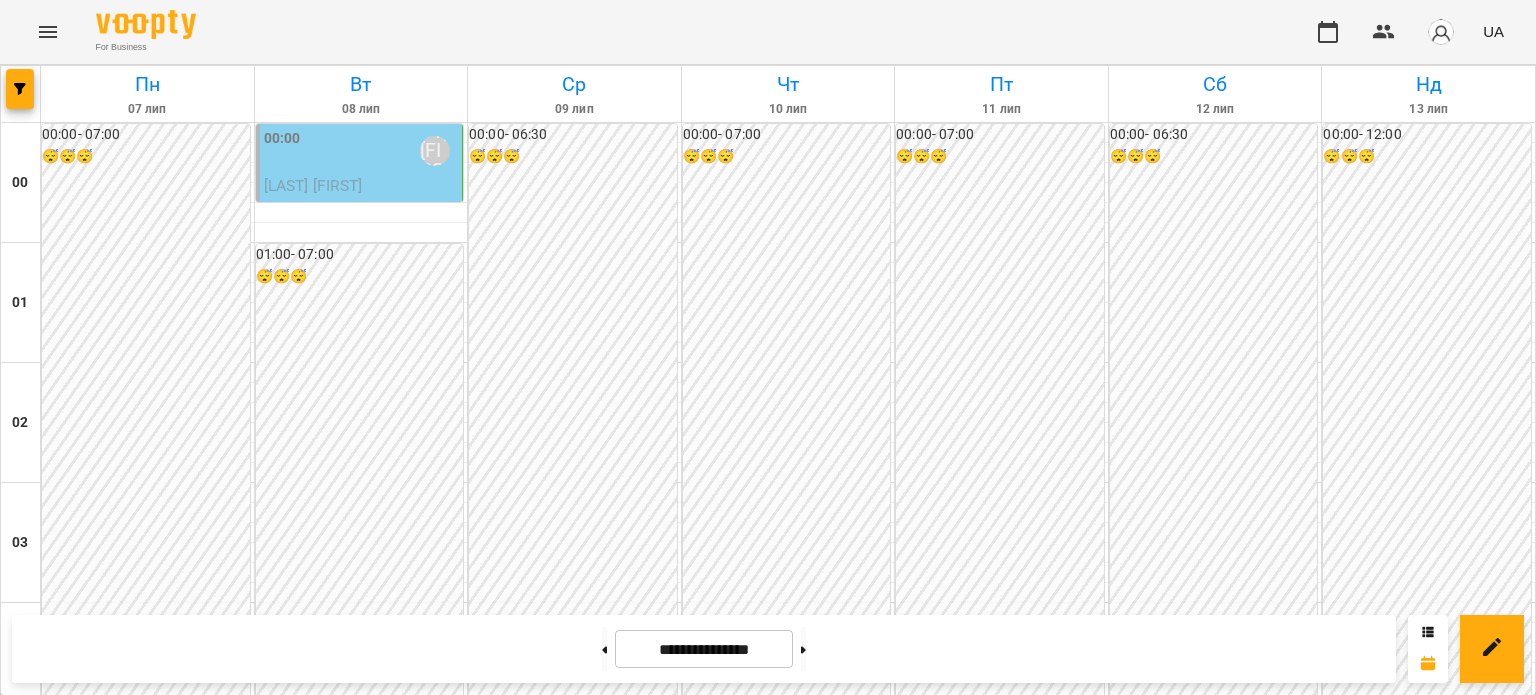 click on "[TIME] [LAST] [FIRST]" at bounding box center (1215, 1831) 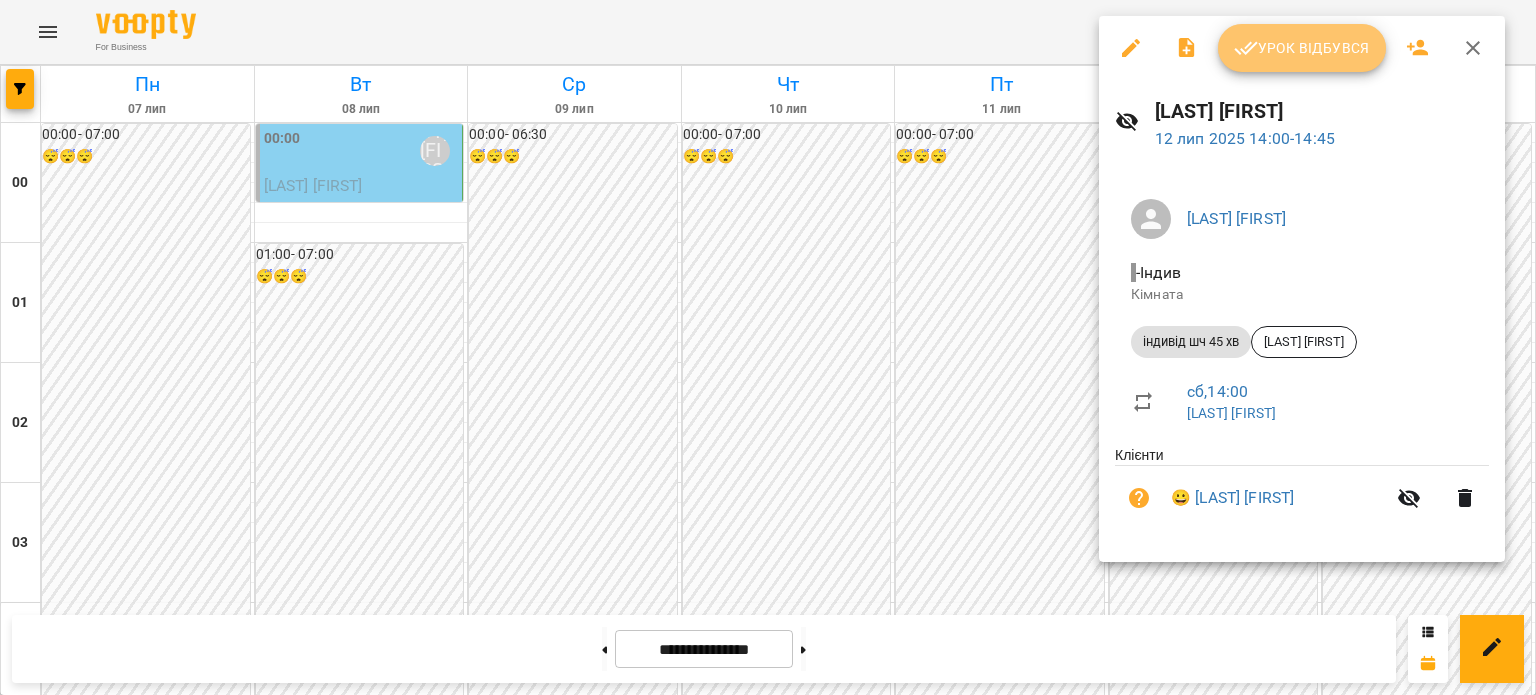 click on "Урок відбувся" at bounding box center (1302, 48) 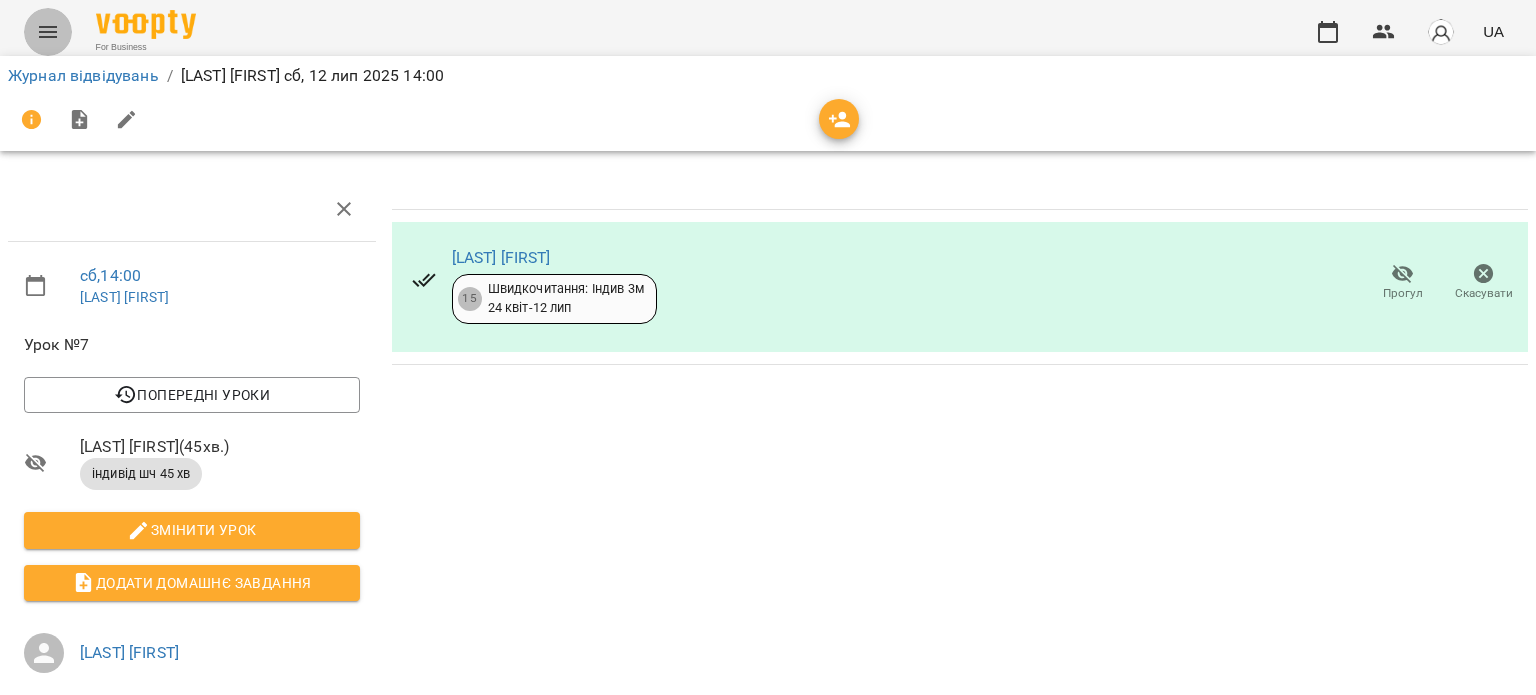 click 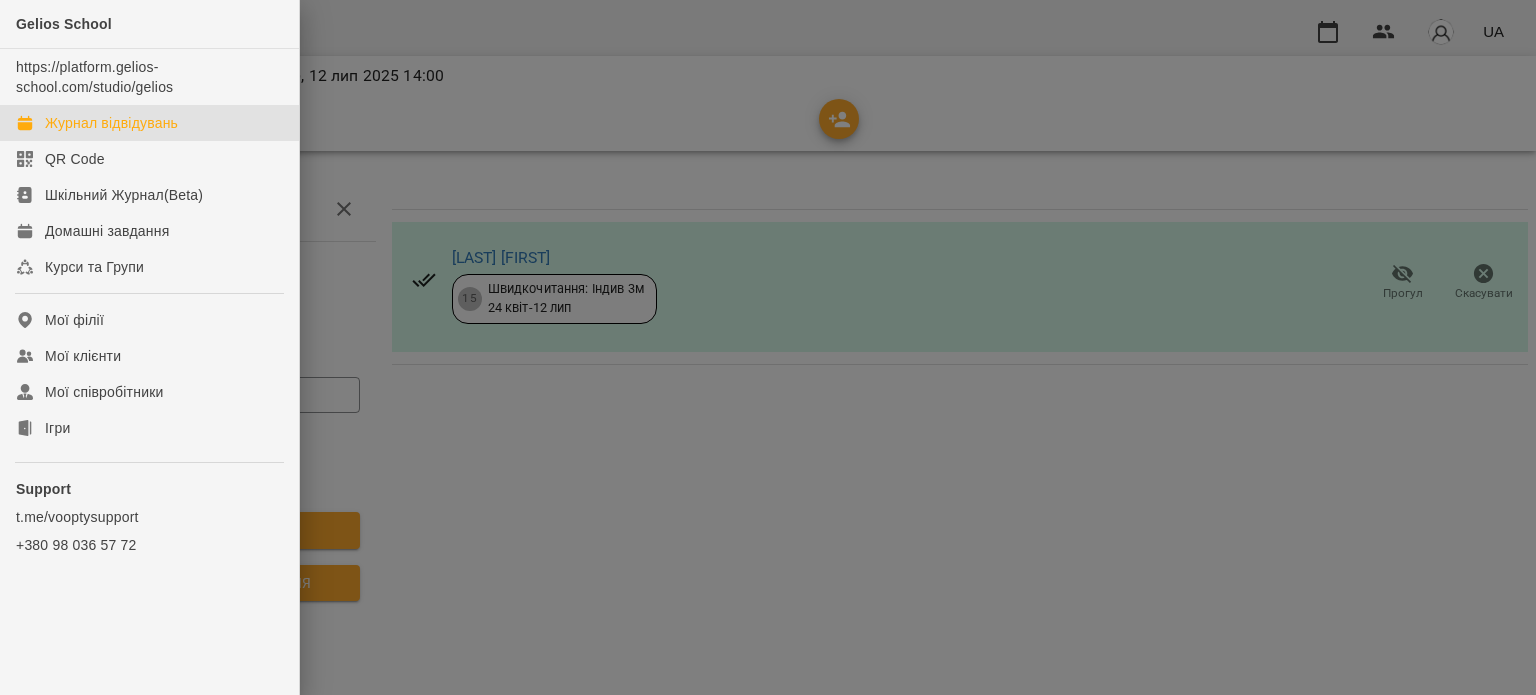 click on "Журнал відвідувань" at bounding box center [111, 123] 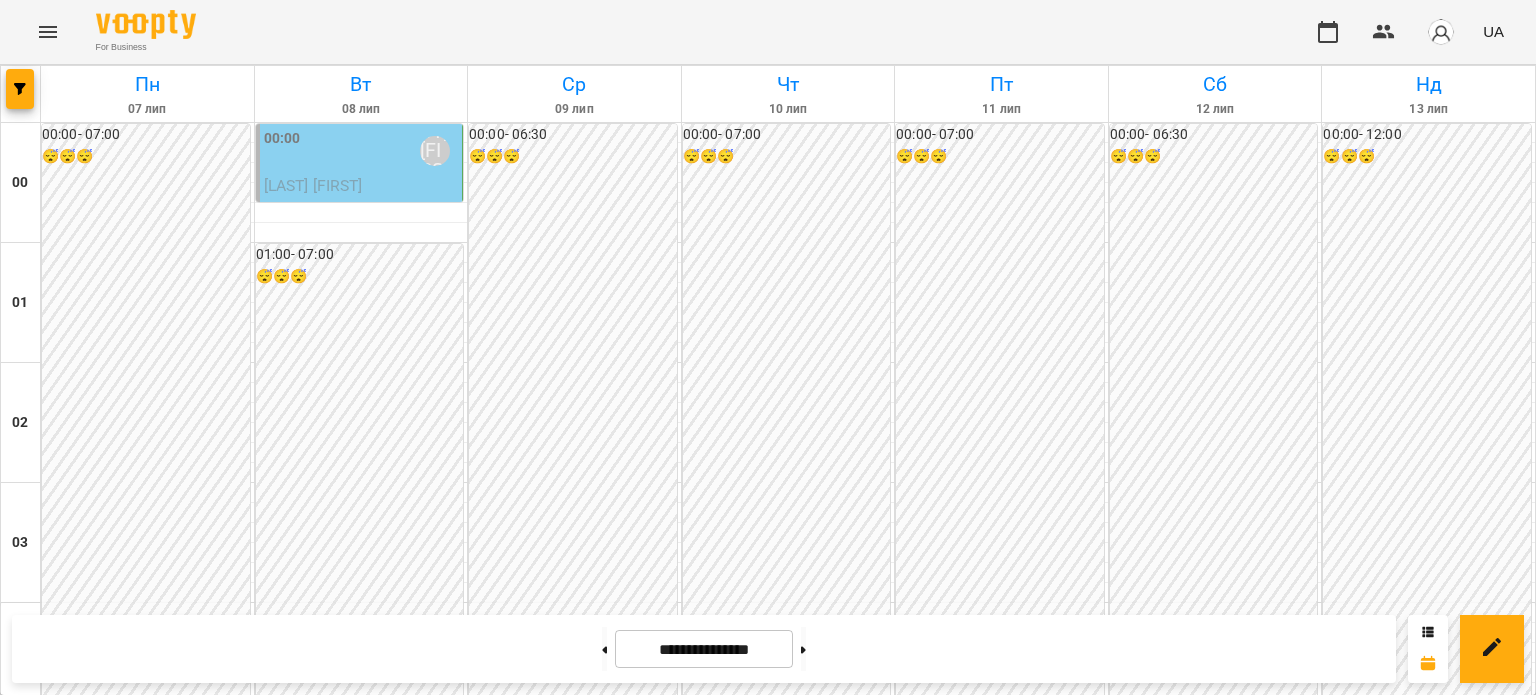 scroll, scrollTop: 0, scrollLeft: 0, axis: both 